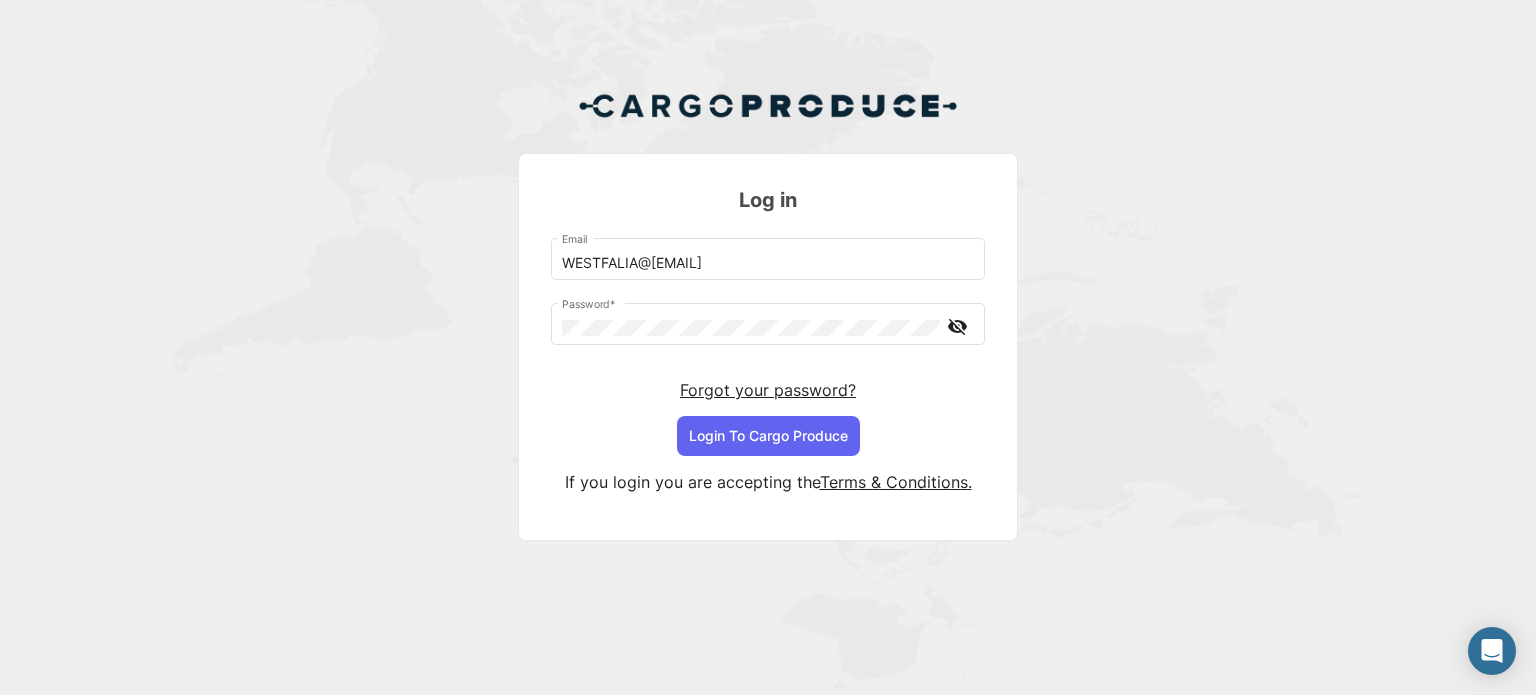 scroll, scrollTop: 0, scrollLeft: 0, axis: both 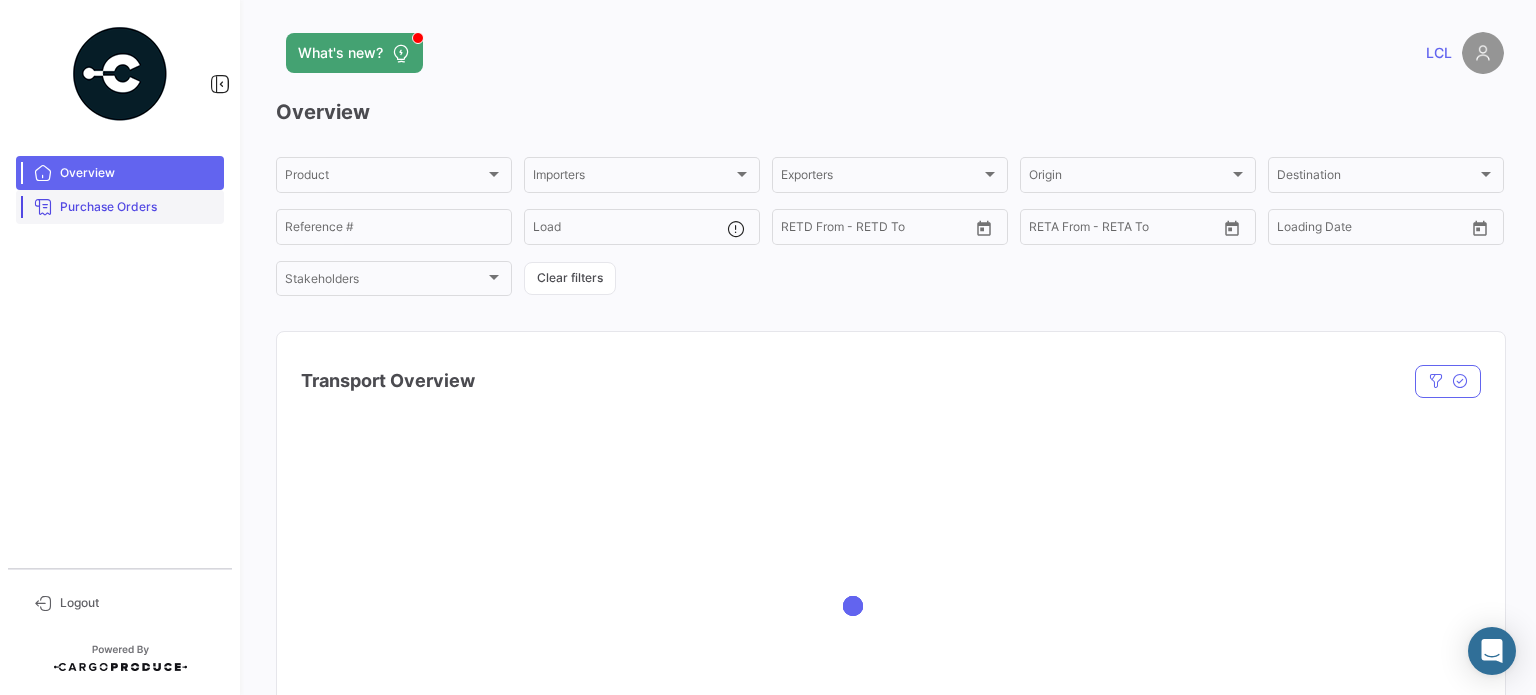 click on "Purchase Orders" at bounding box center (120, 207) 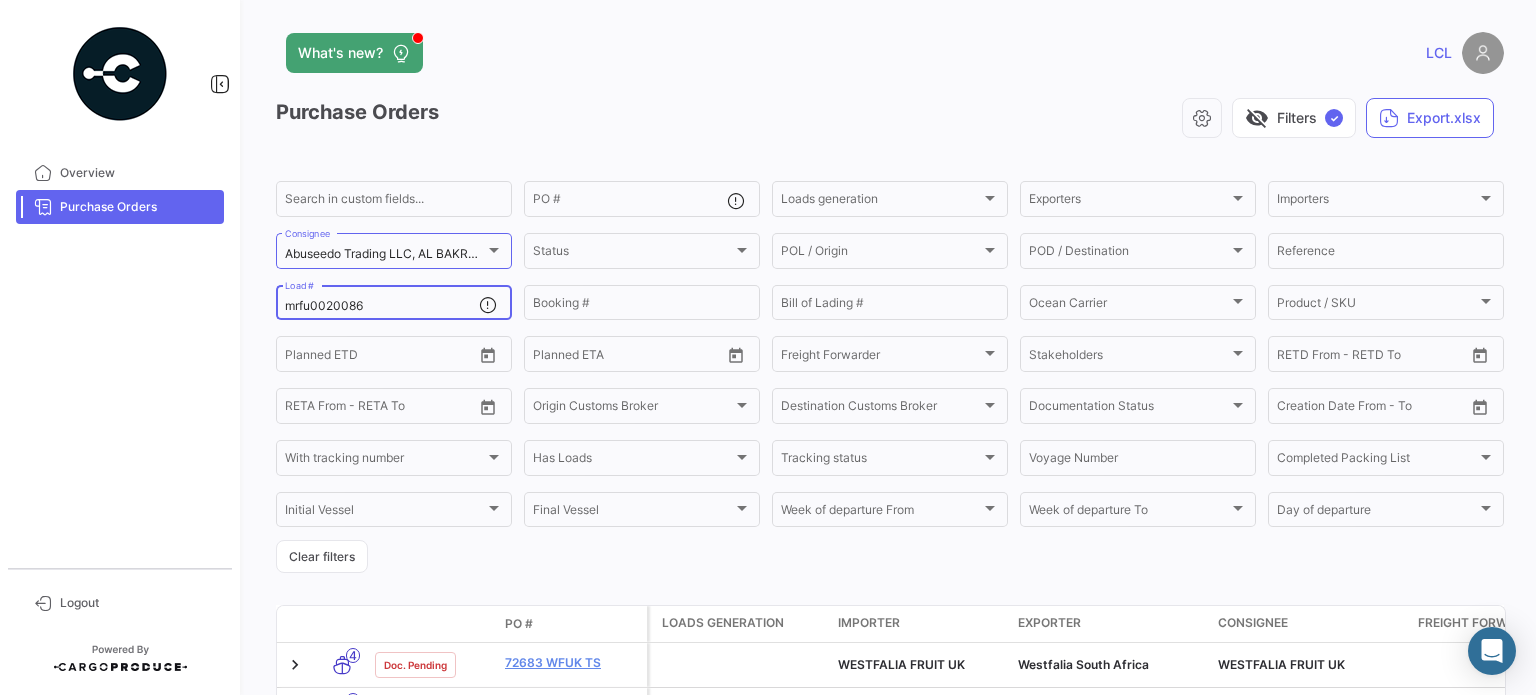 click on "mrfu0020086" at bounding box center (382, 306) 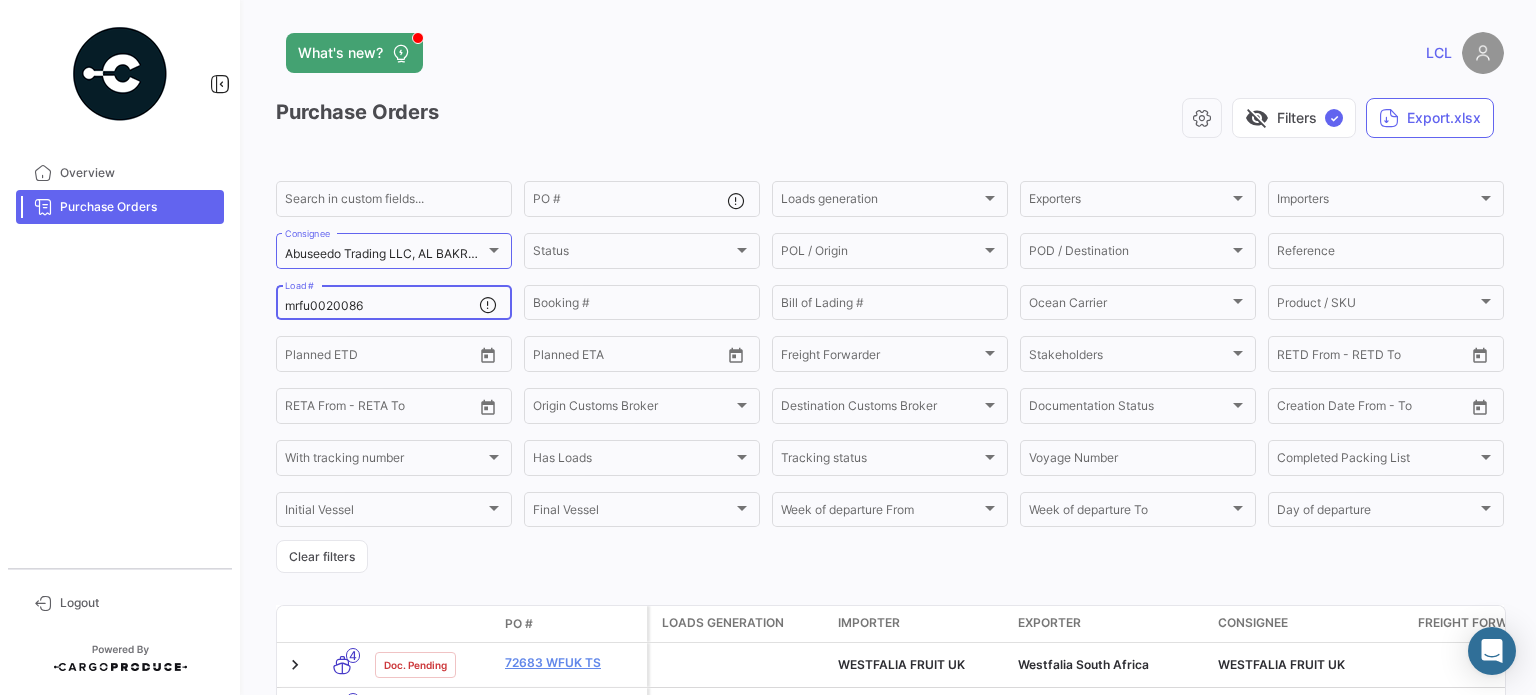 click on "mrfu0020086" at bounding box center [382, 306] 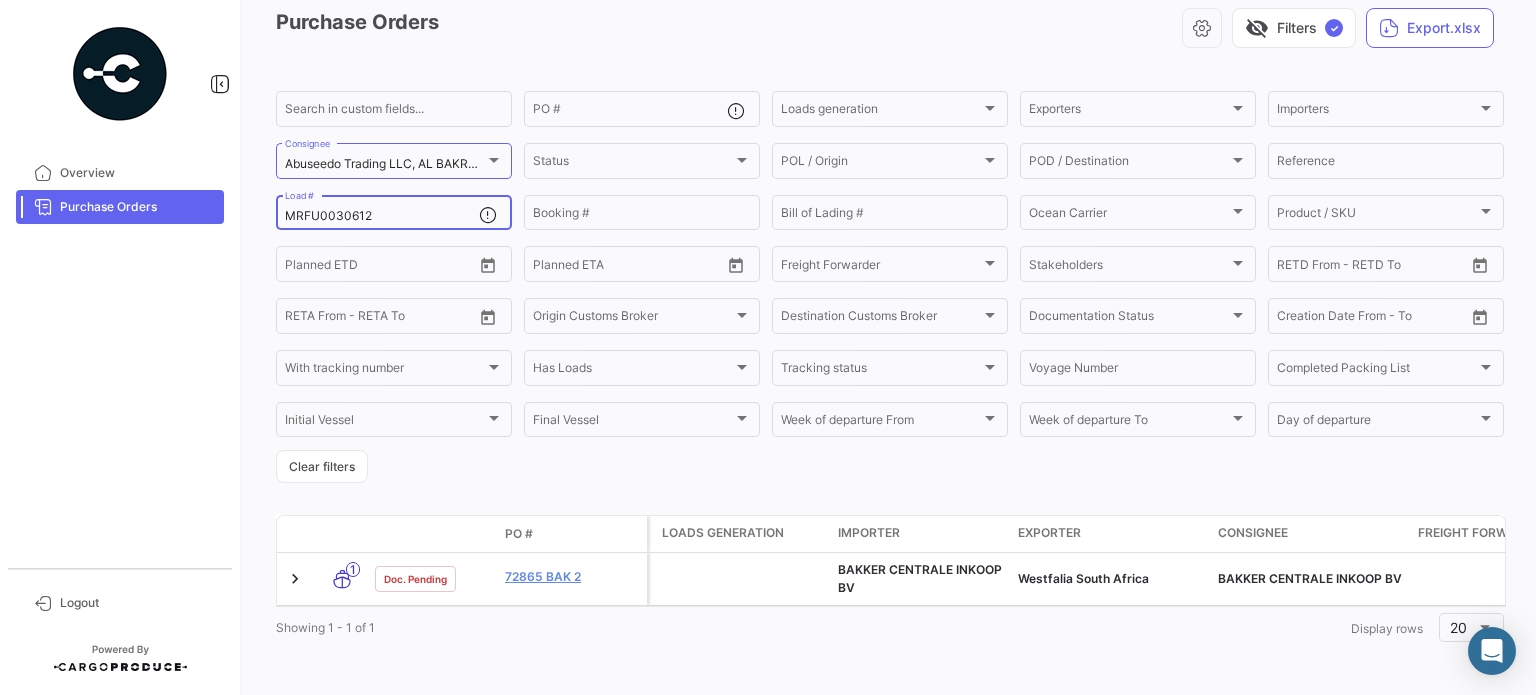 scroll, scrollTop: 108, scrollLeft: 0, axis: vertical 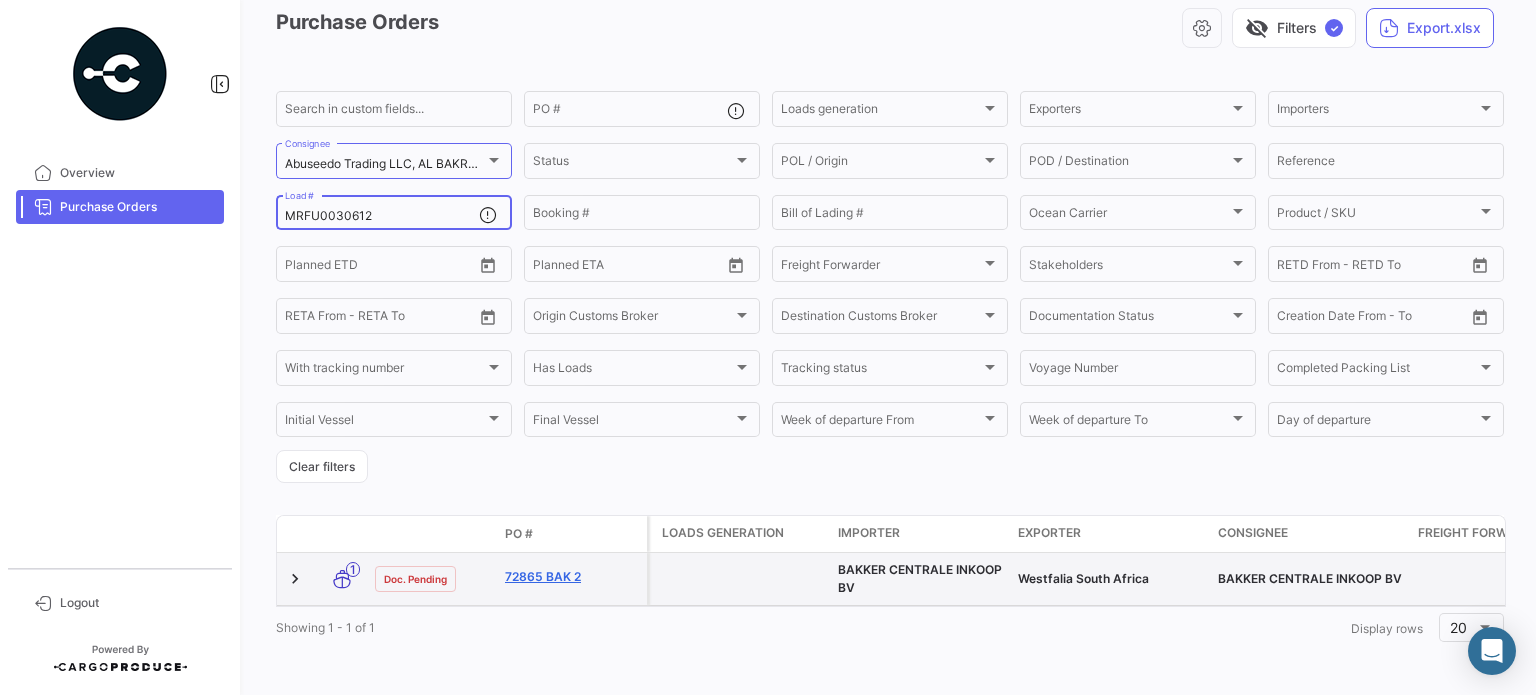 type on "MRFU0030612" 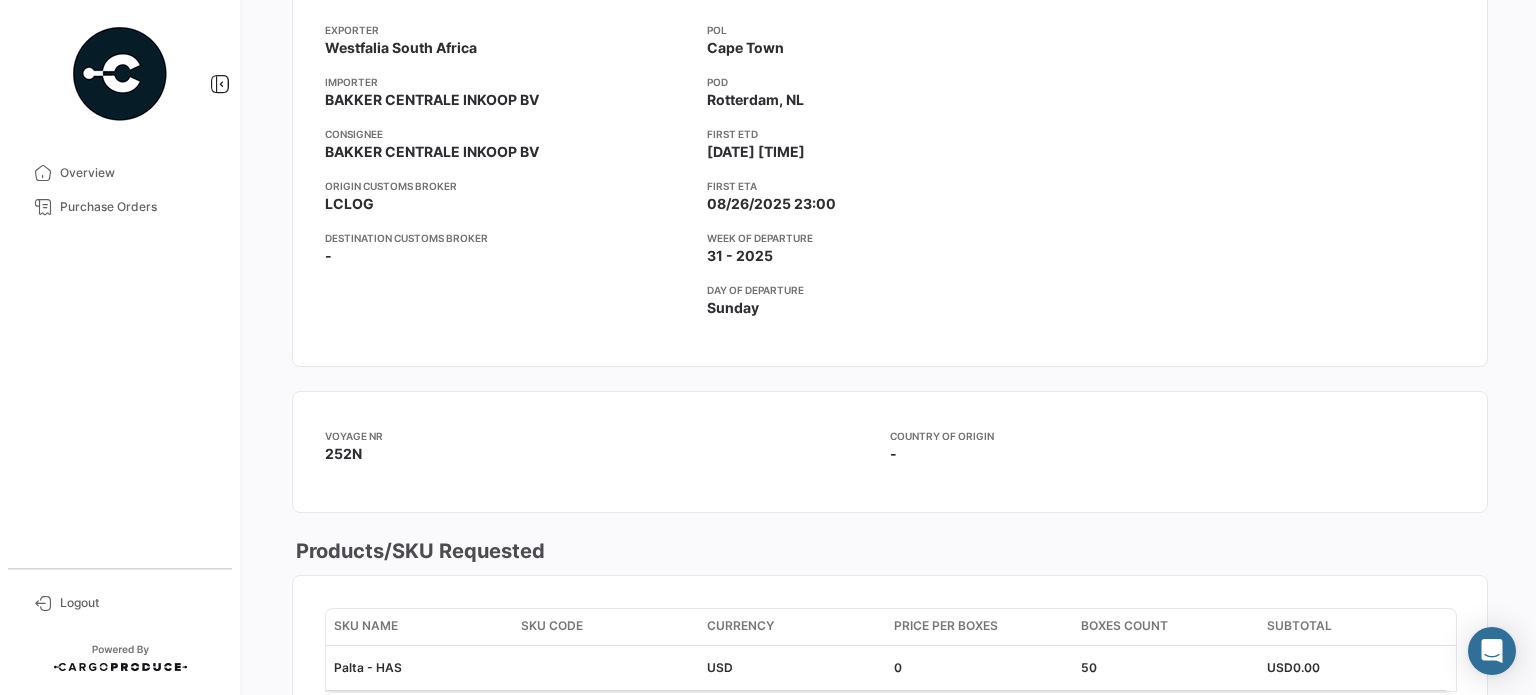 scroll, scrollTop: 0, scrollLeft: 0, axis: both 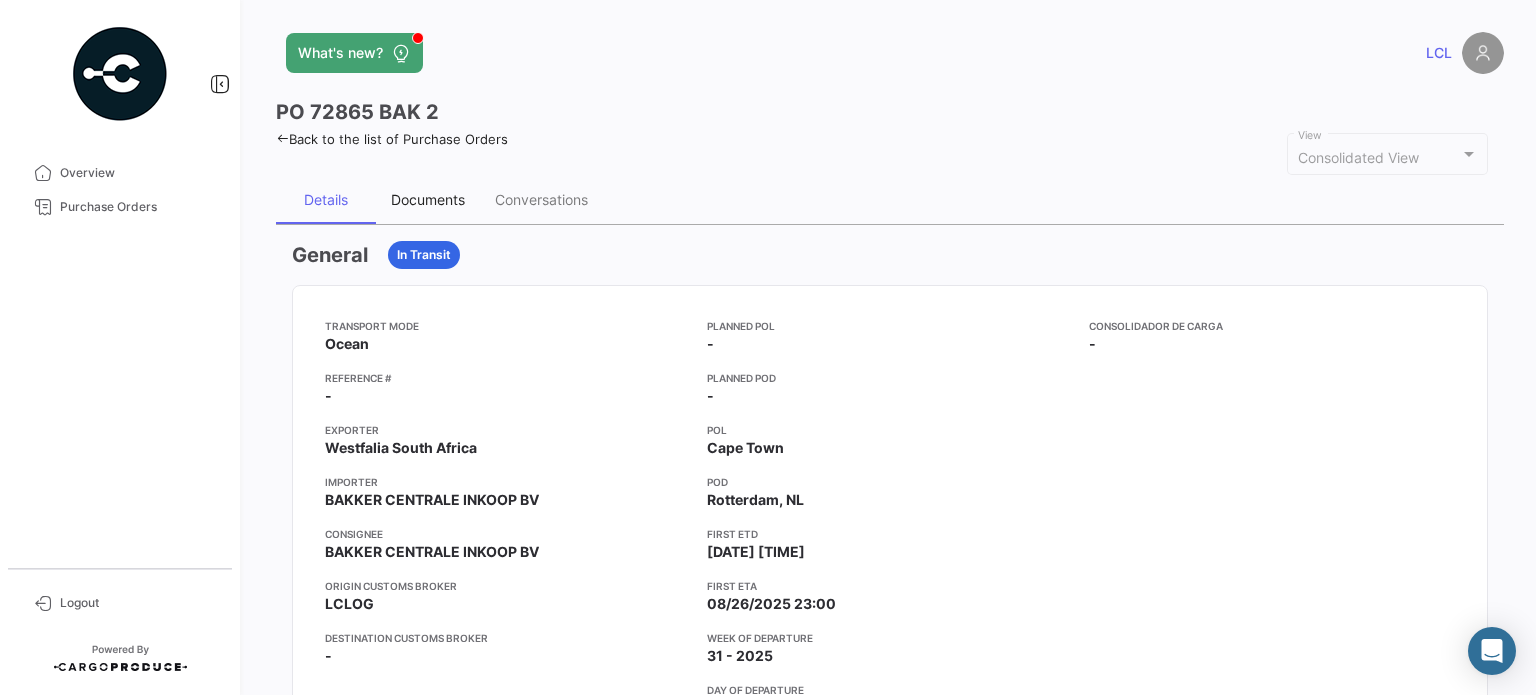 click on "Documents" at bounding box center (428, 199) 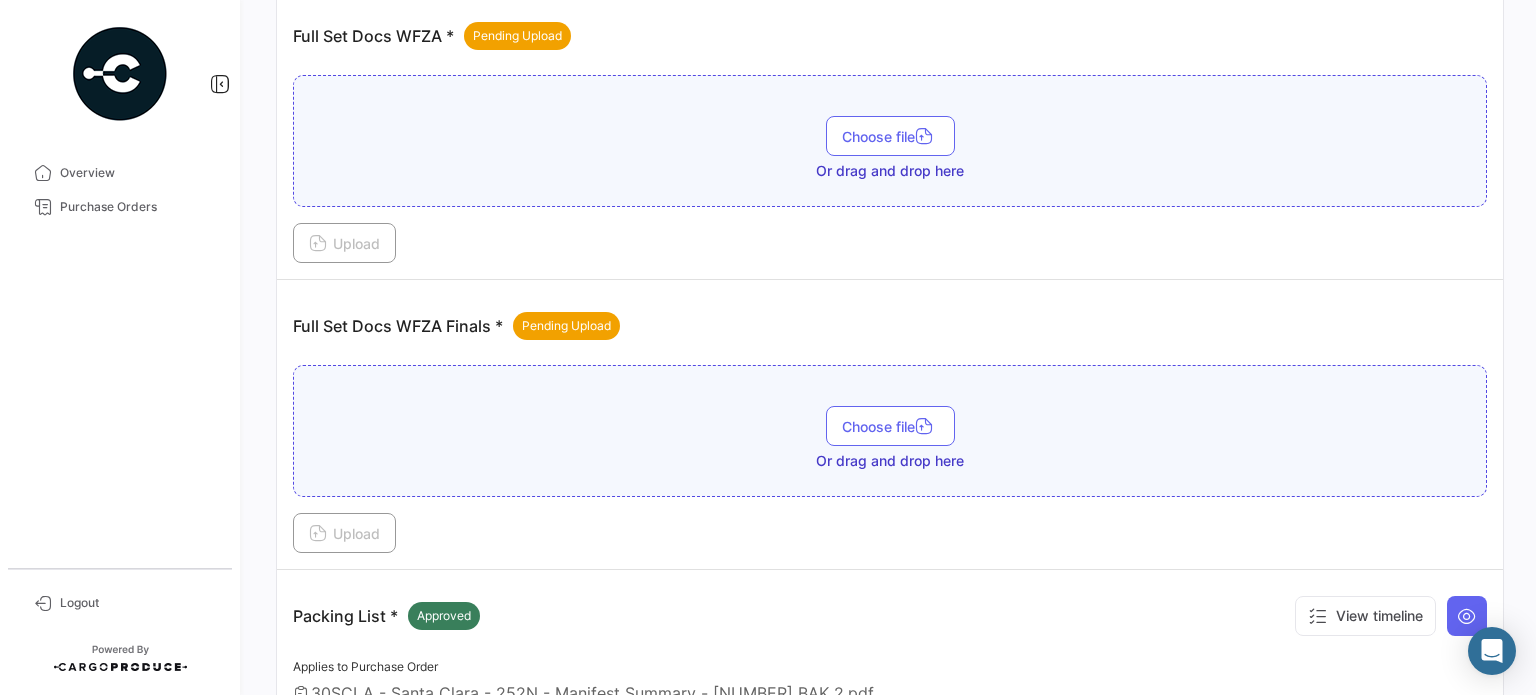 scroll, scrollTop: 400, scrollLeft: 0, axis: vertical 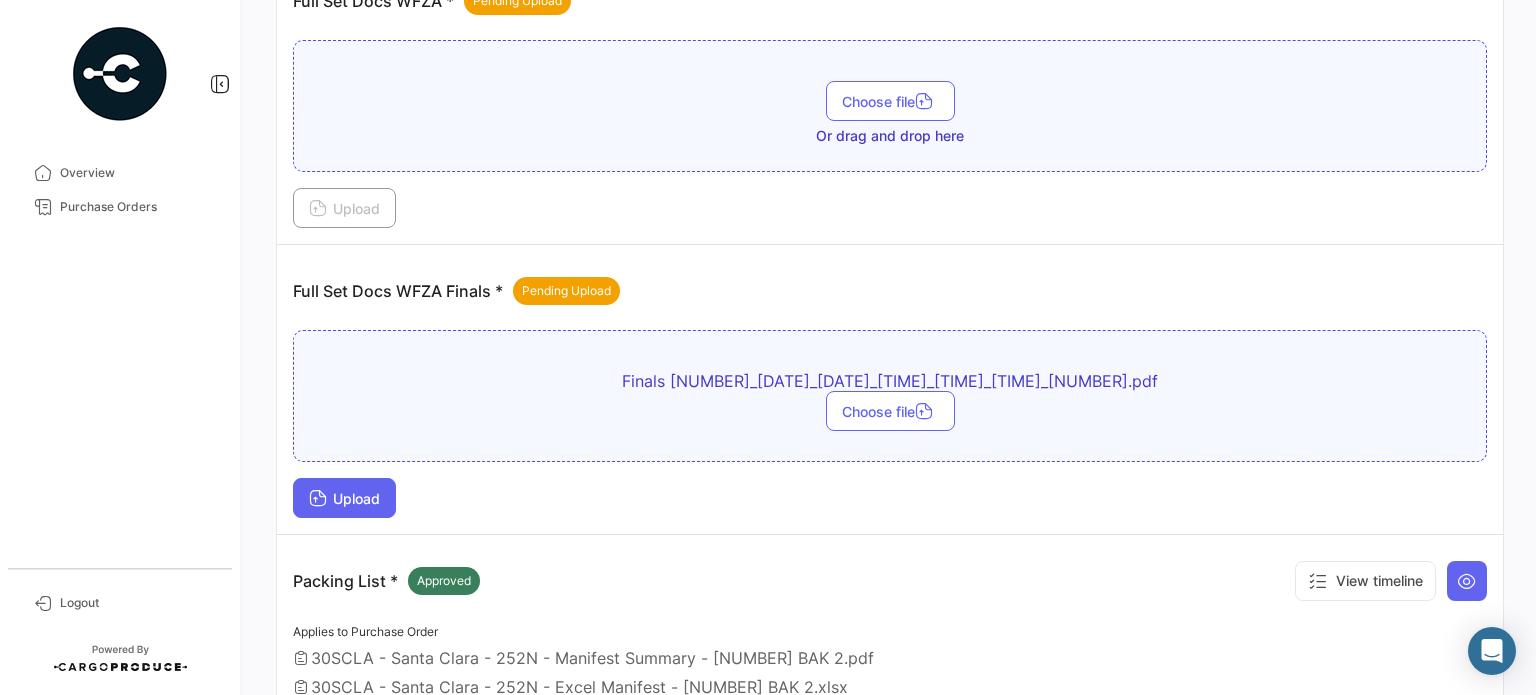click on "Upload" at bounding box center (344, 498) 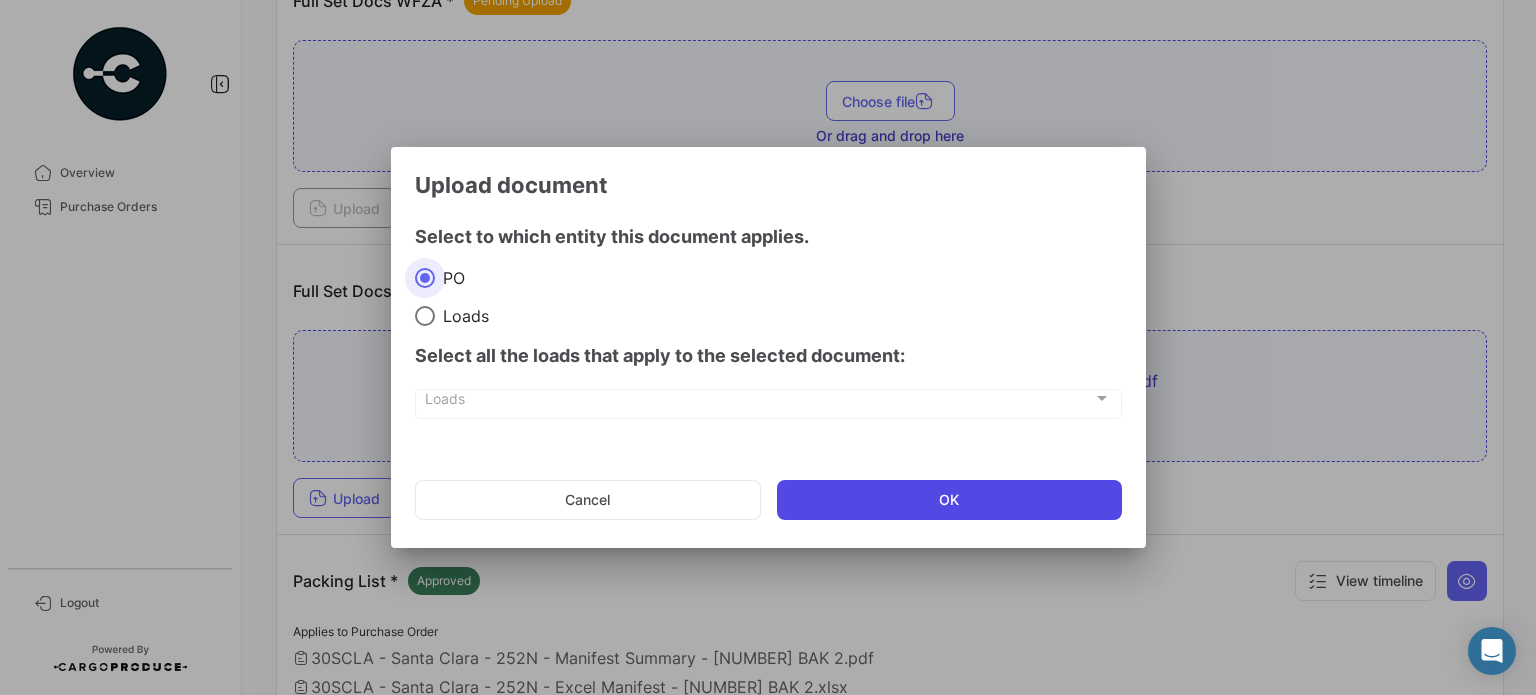 click on "OK" 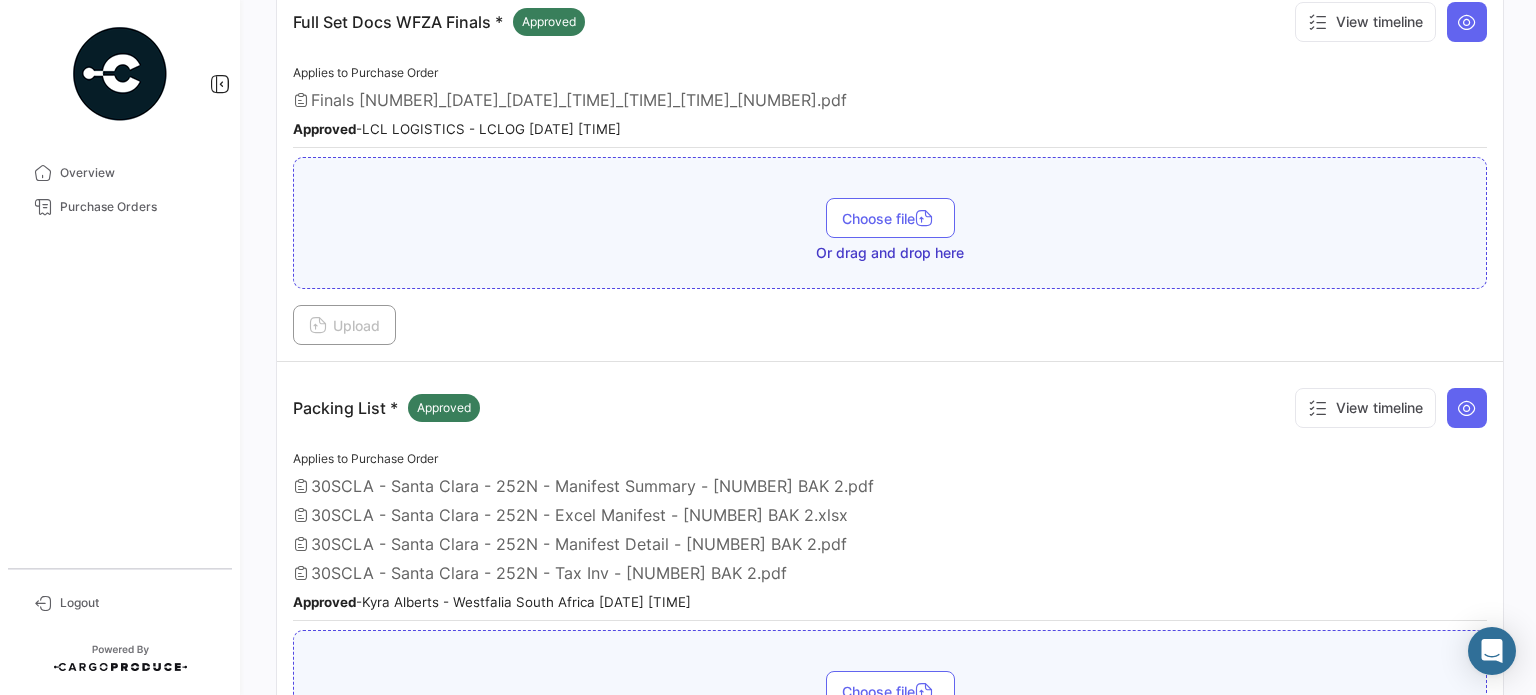 scroll, scrollTop: 309, scrollLeft: 0, axis: vertical 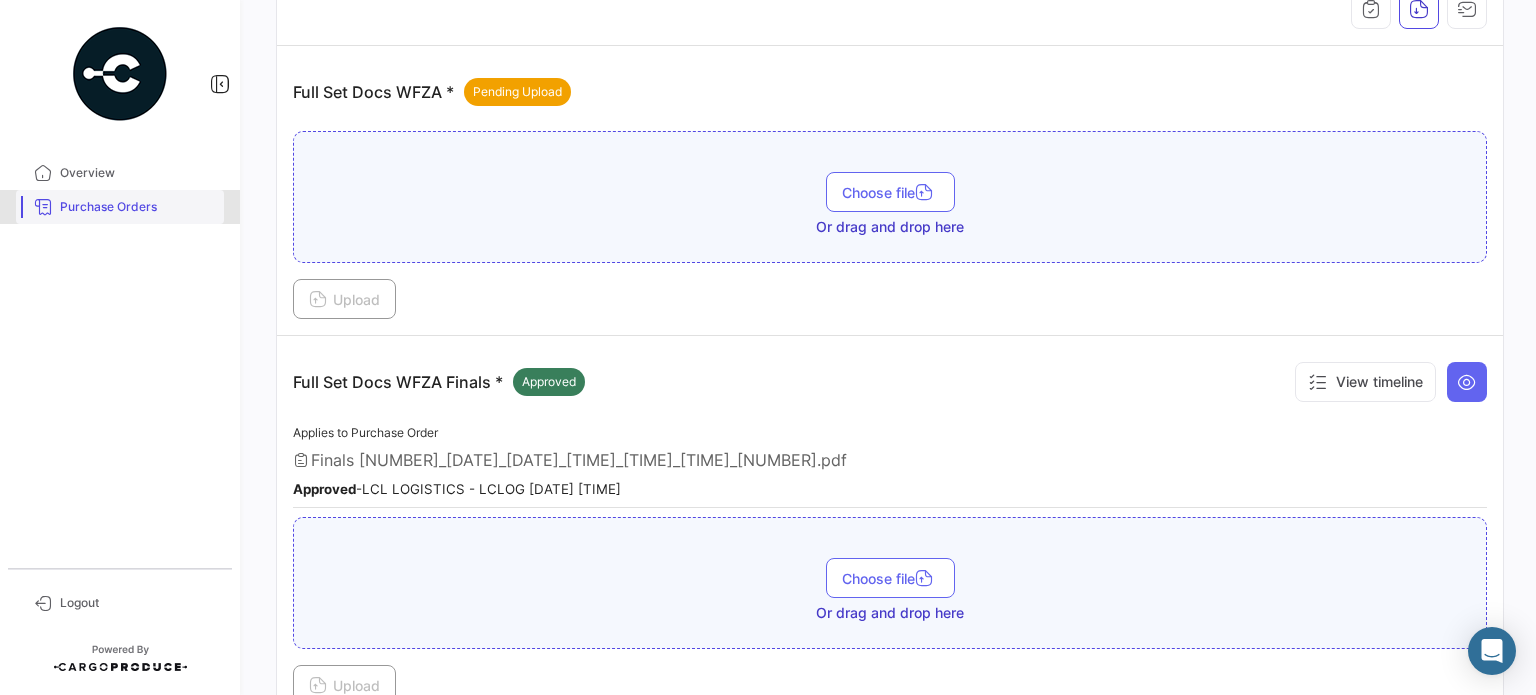 click on "Purchase Orders" at bounding box center [138, 207] 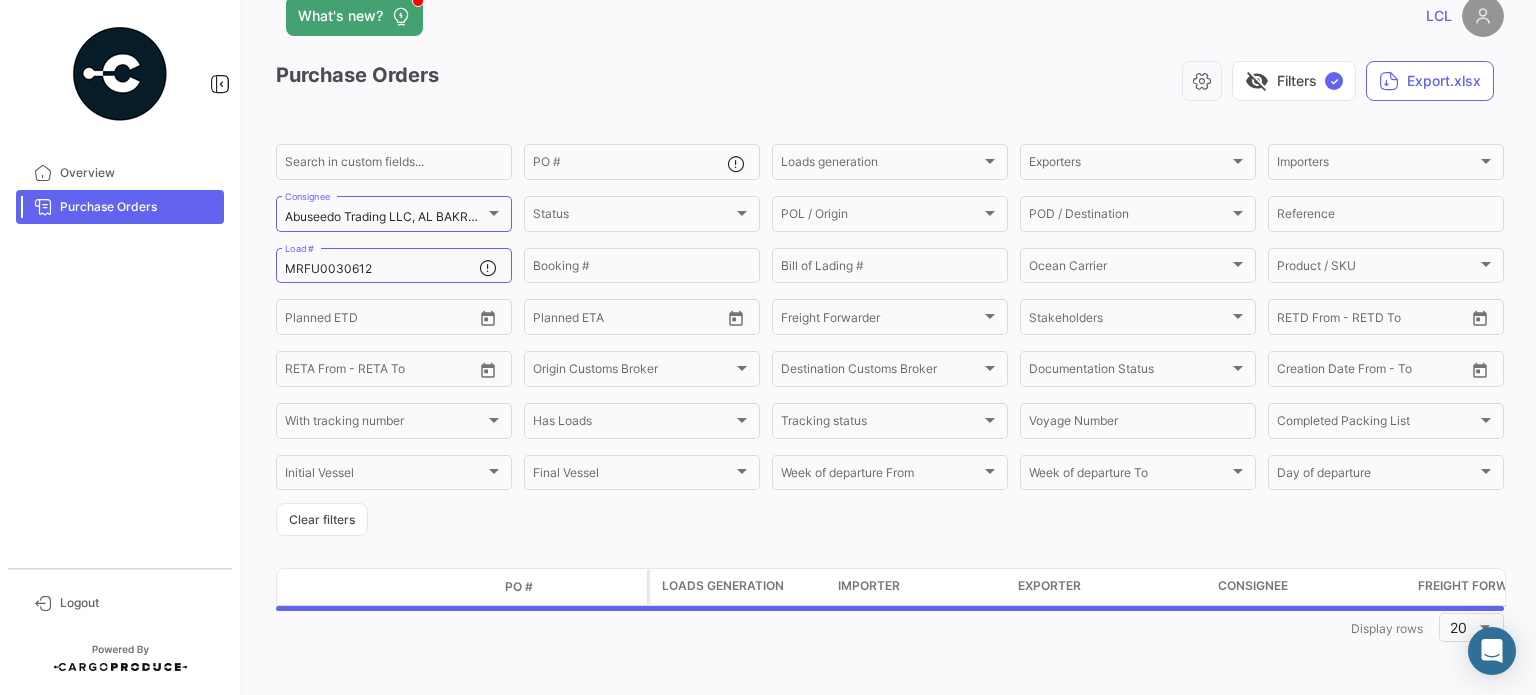 scroll, scrollTop: 0, scrollLeft: 0, axis: both 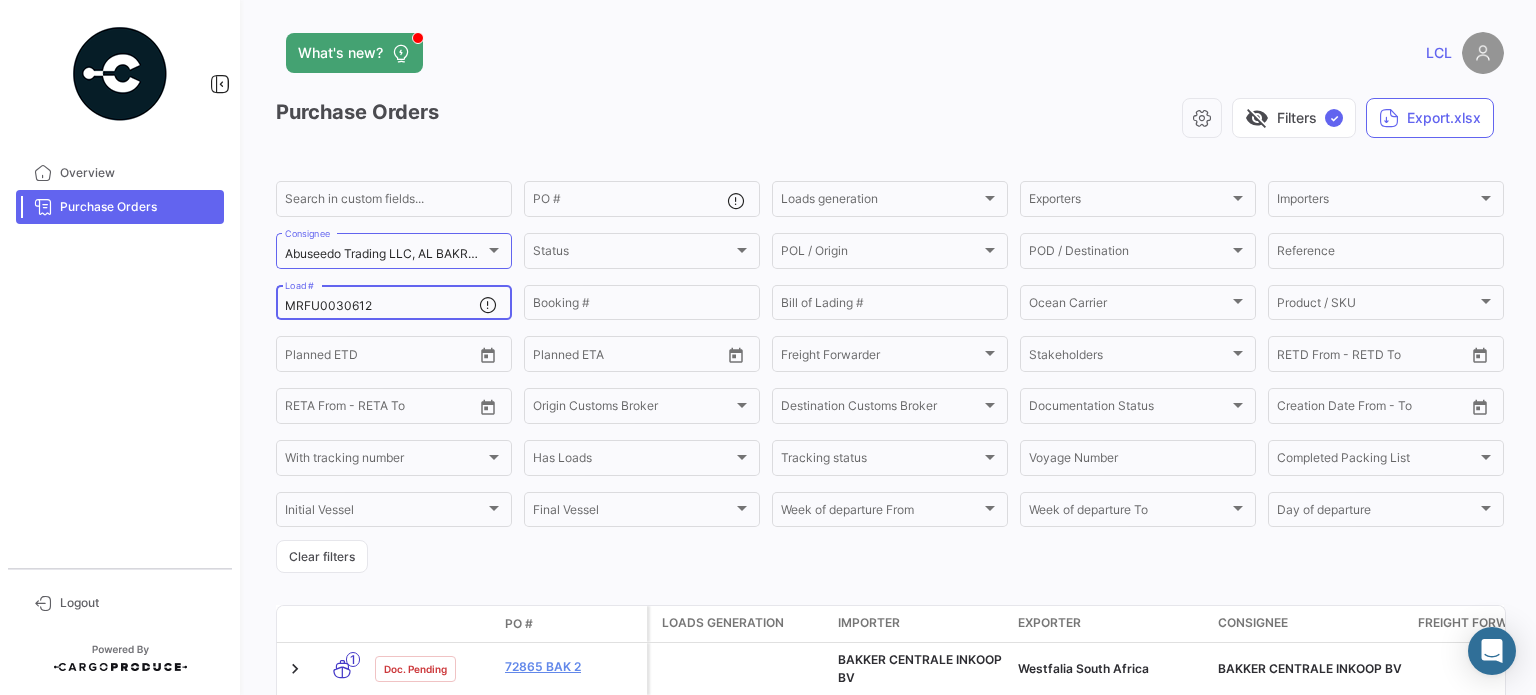 click on "MRFU0030612" at bounding box center (382, 306) 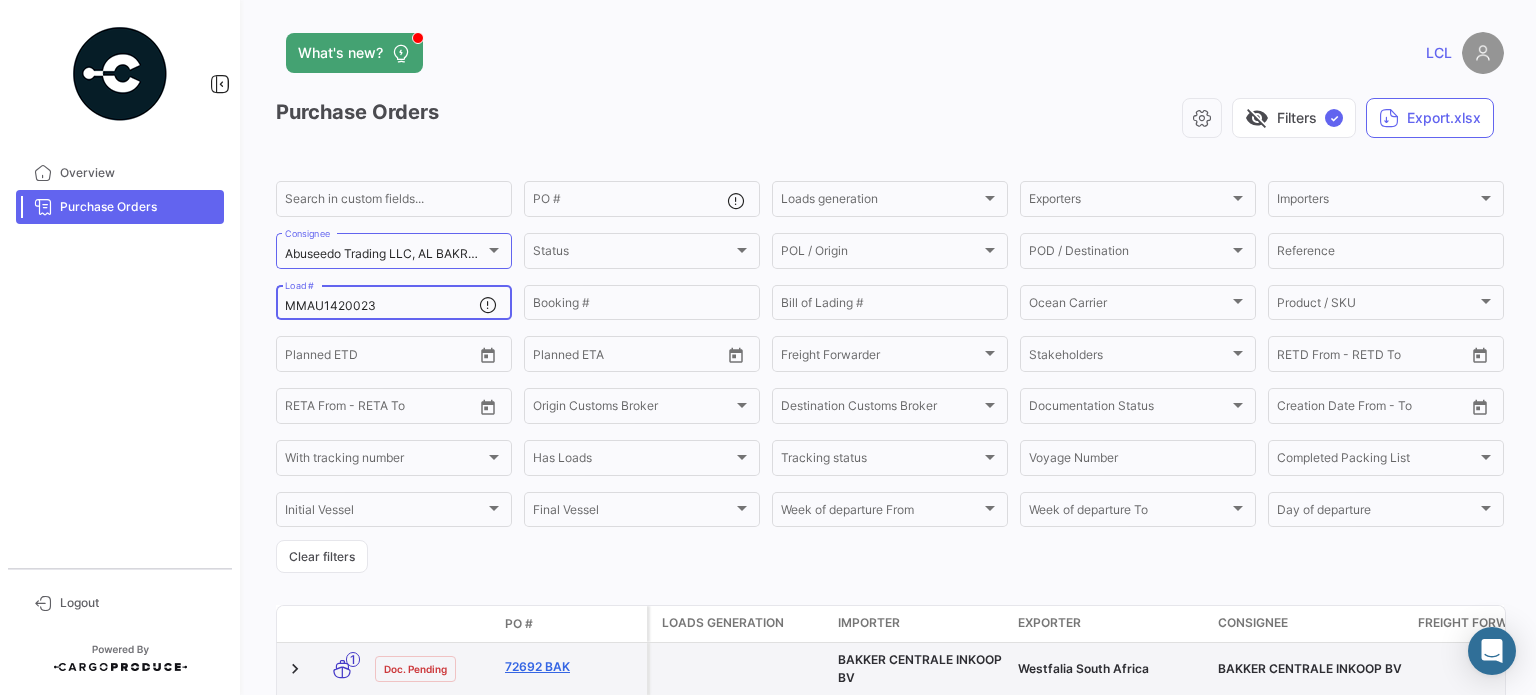 type on "MMAU1420023" 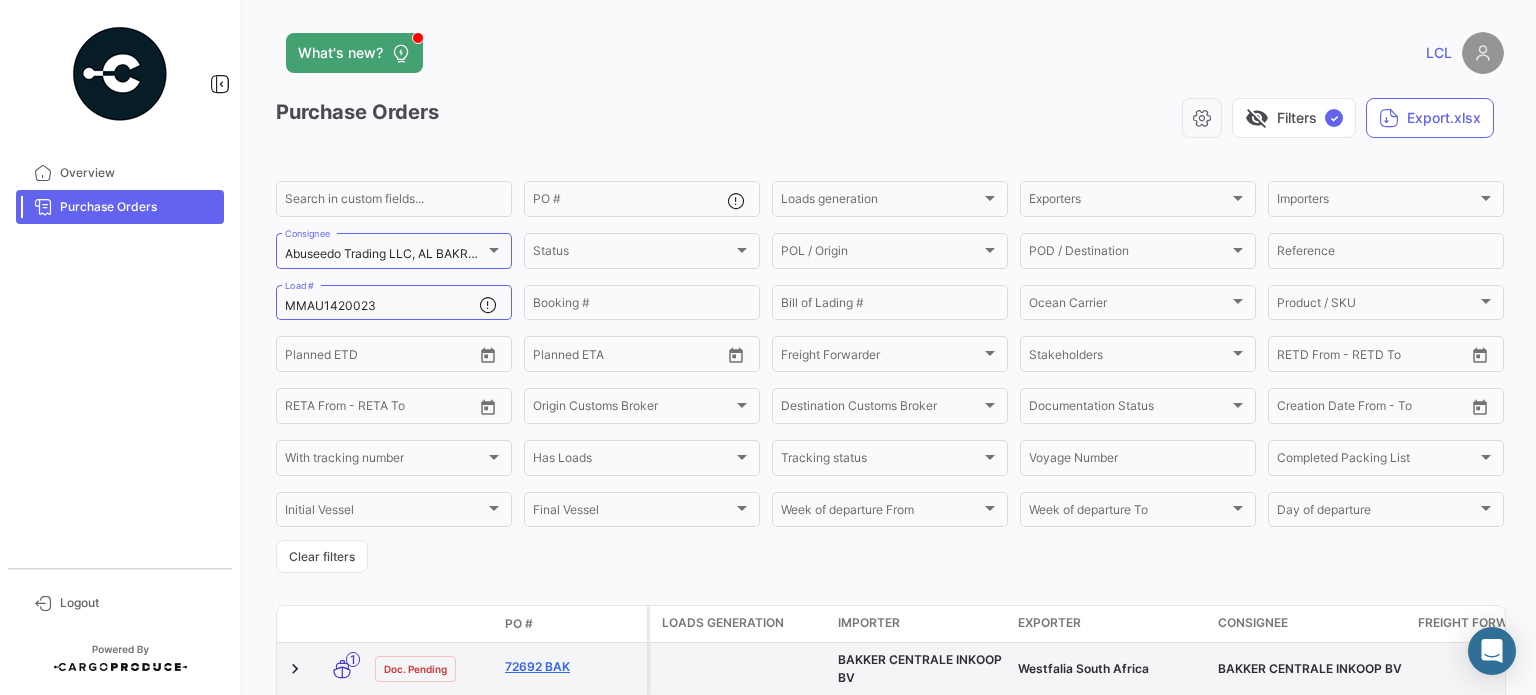 click on "72692 BAK" 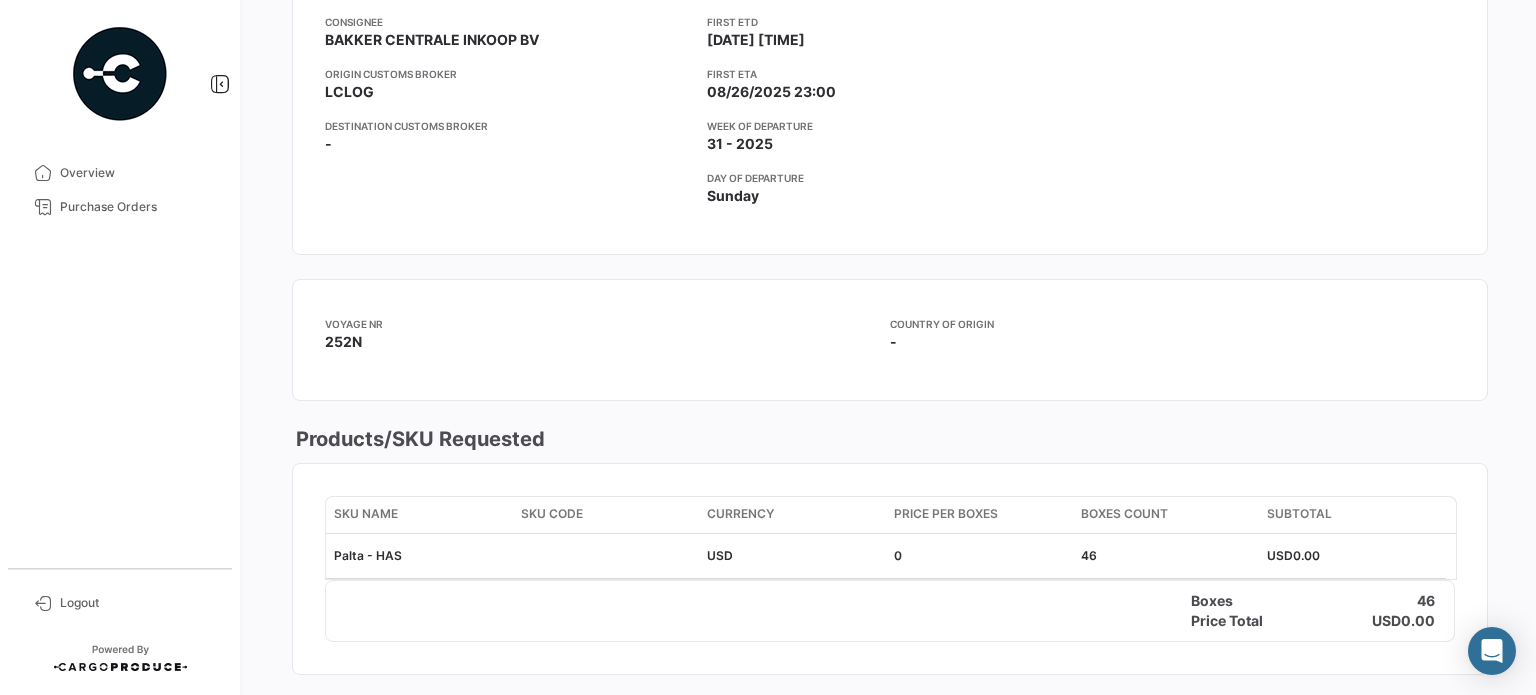 scroll, scrollTop: 100, scrollLeft: 0, axis: vertical 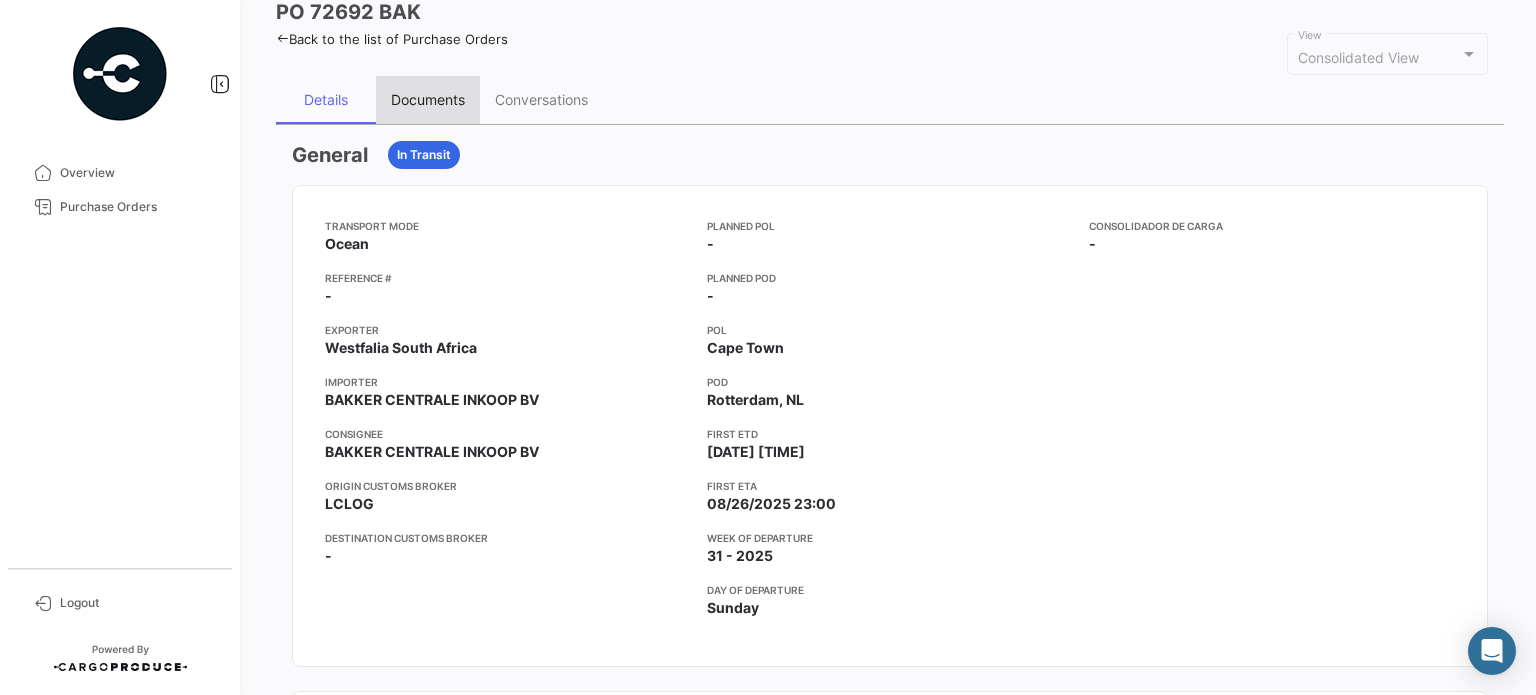 click on "Documents" at bounding box center [428, 100] 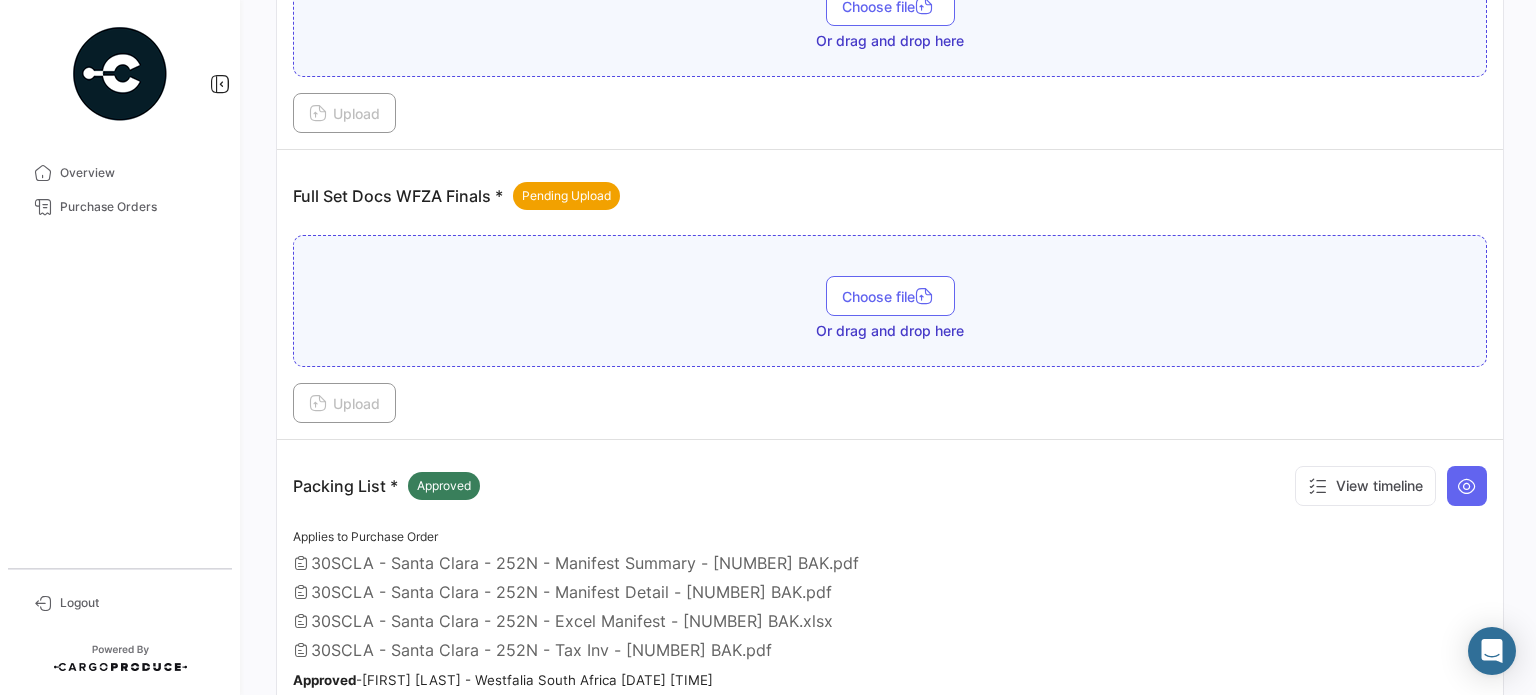 scroll, scrollTop: 500, scrollLeft: 0, axis: vertical 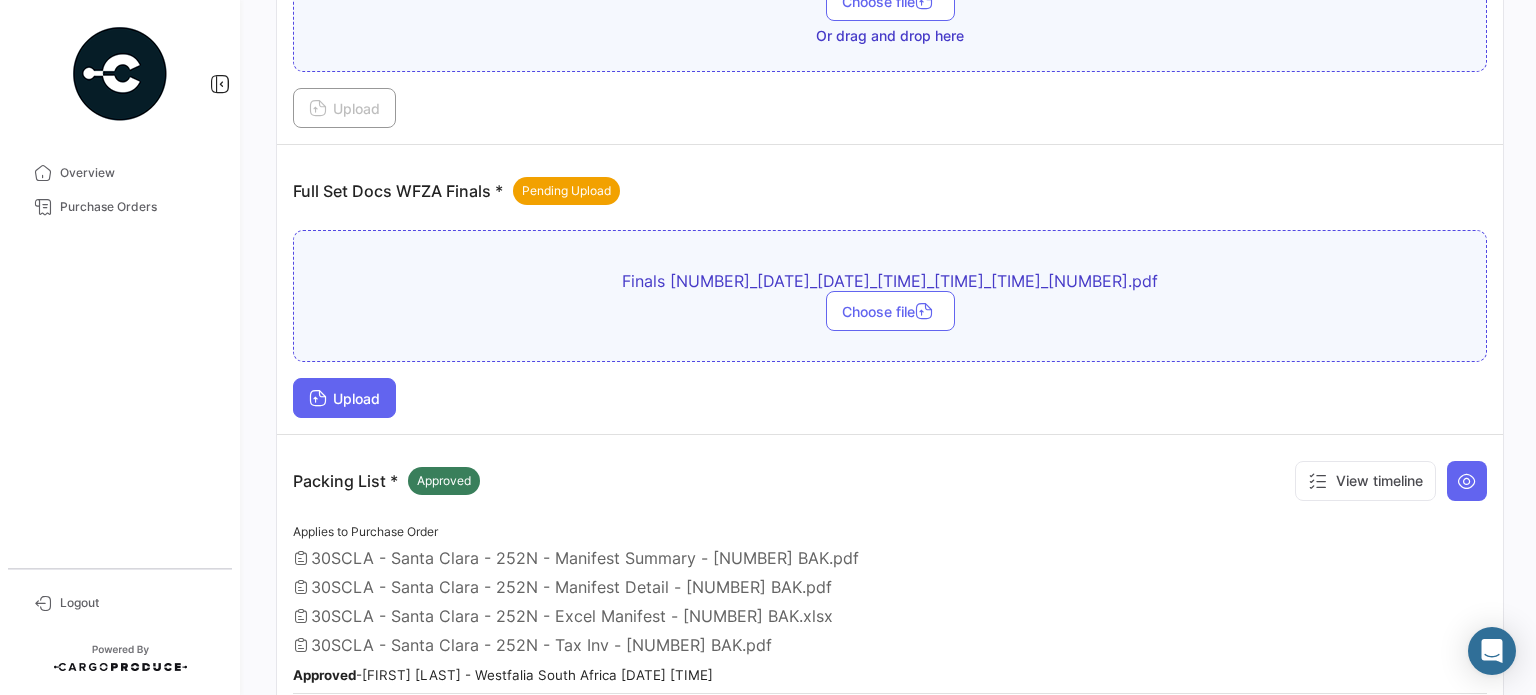 click on "Upload" at bounding box center (344, 398) 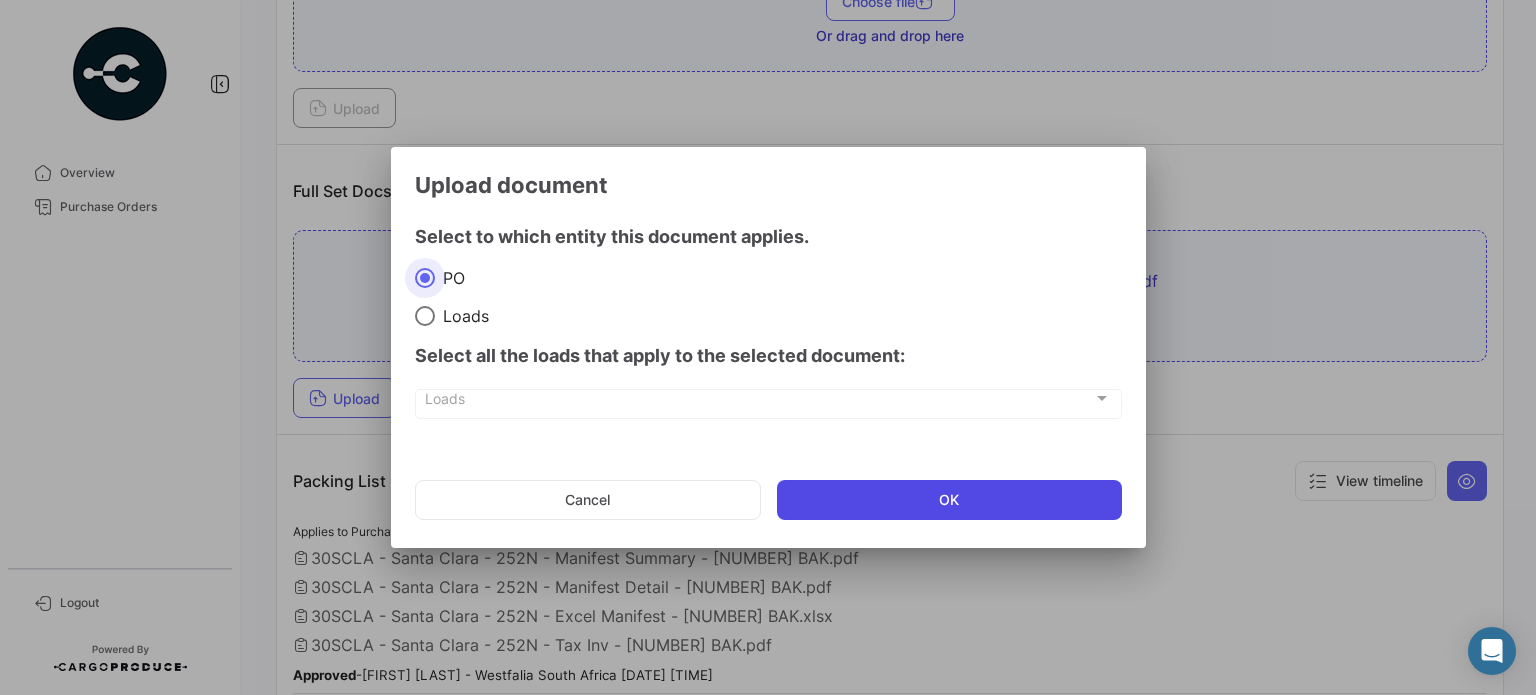 click on "OK" 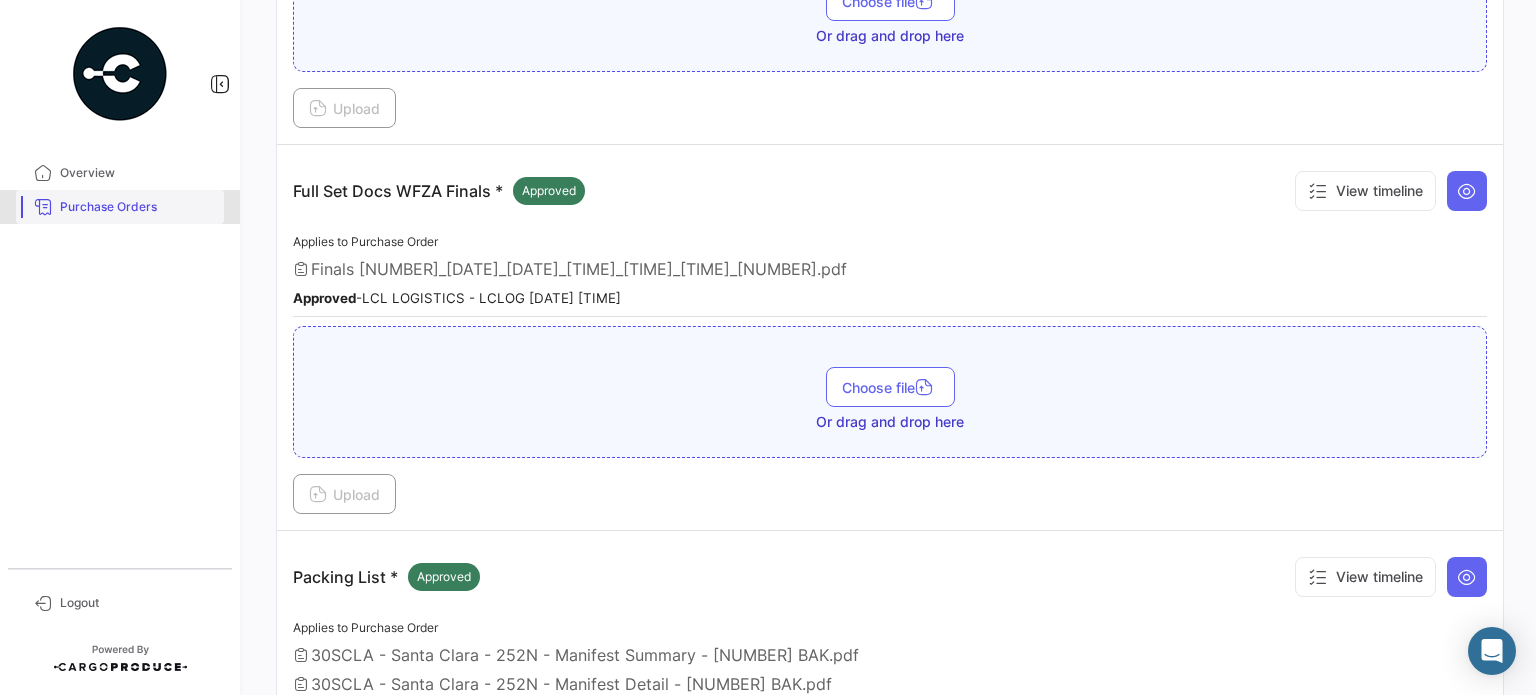 click on "Purchase Orders" at bounding box center [138, 207] 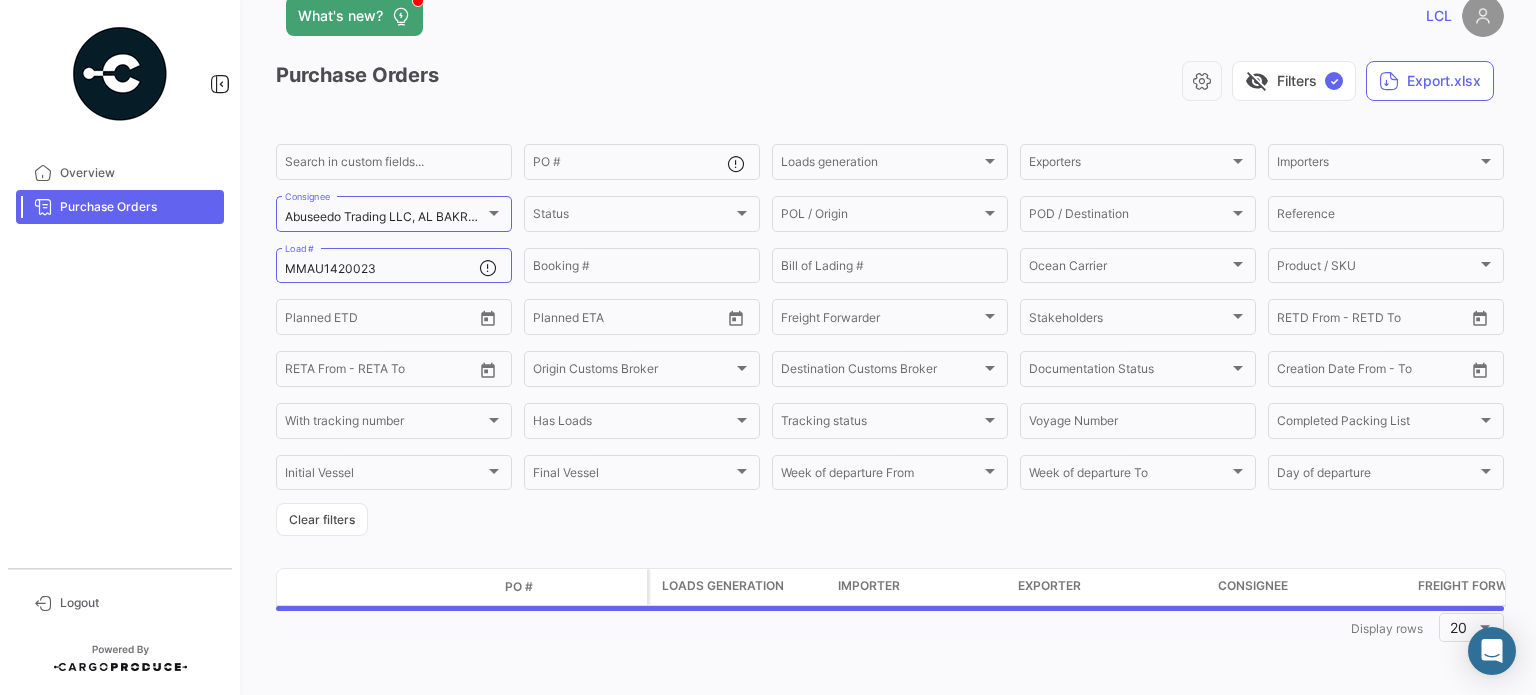 scroll, scrollTop: 0, scrollLeft: 0, axis: both 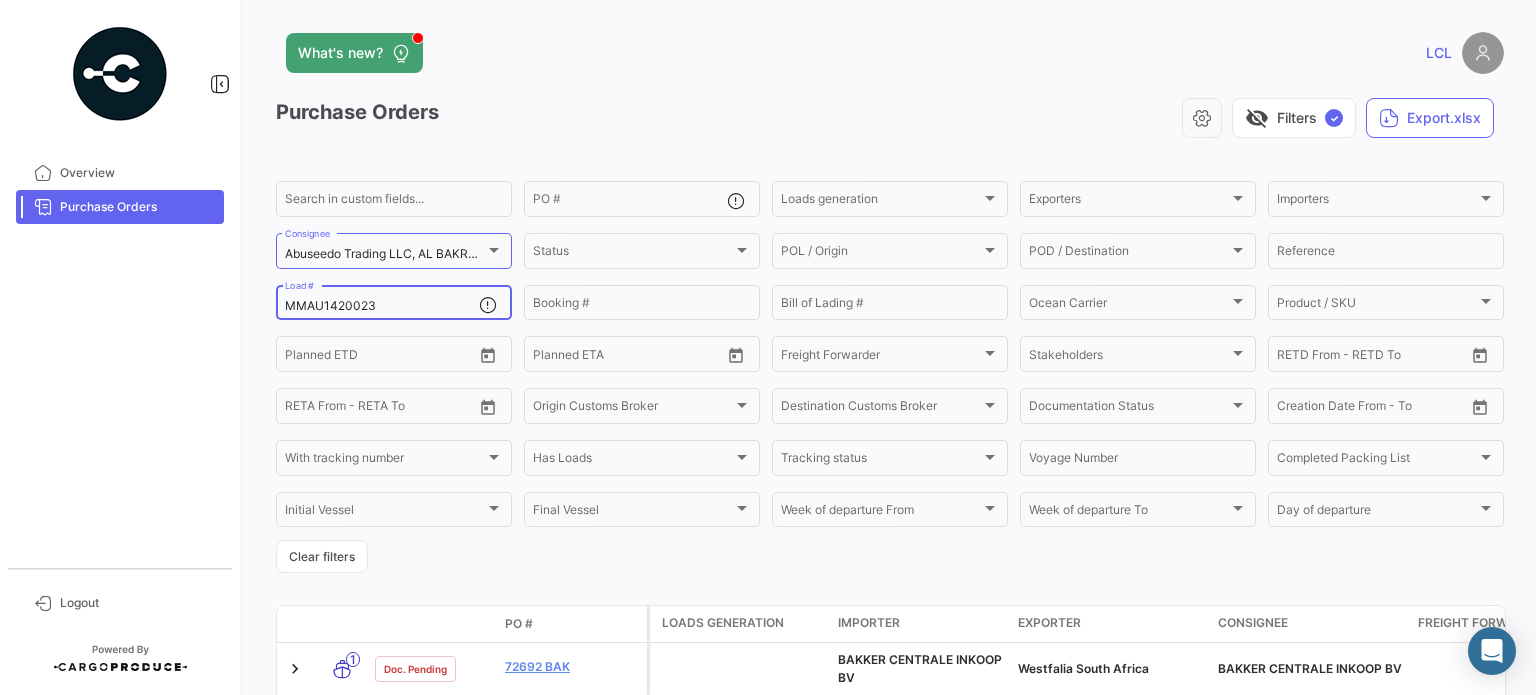 click on "MMAU1420023" at bounding box center (382, 306) 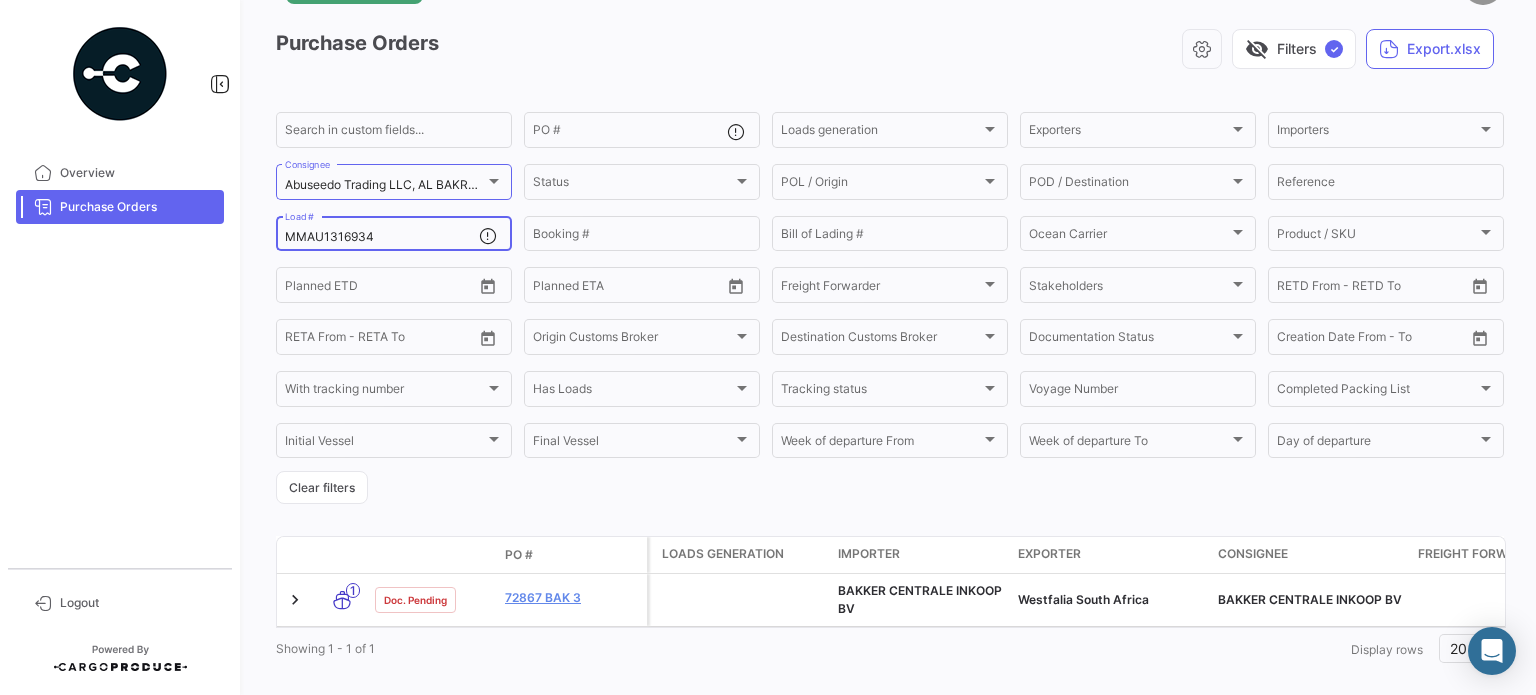 scroll, scrollTop: 108, scrollLeft: 0, axis: vertical 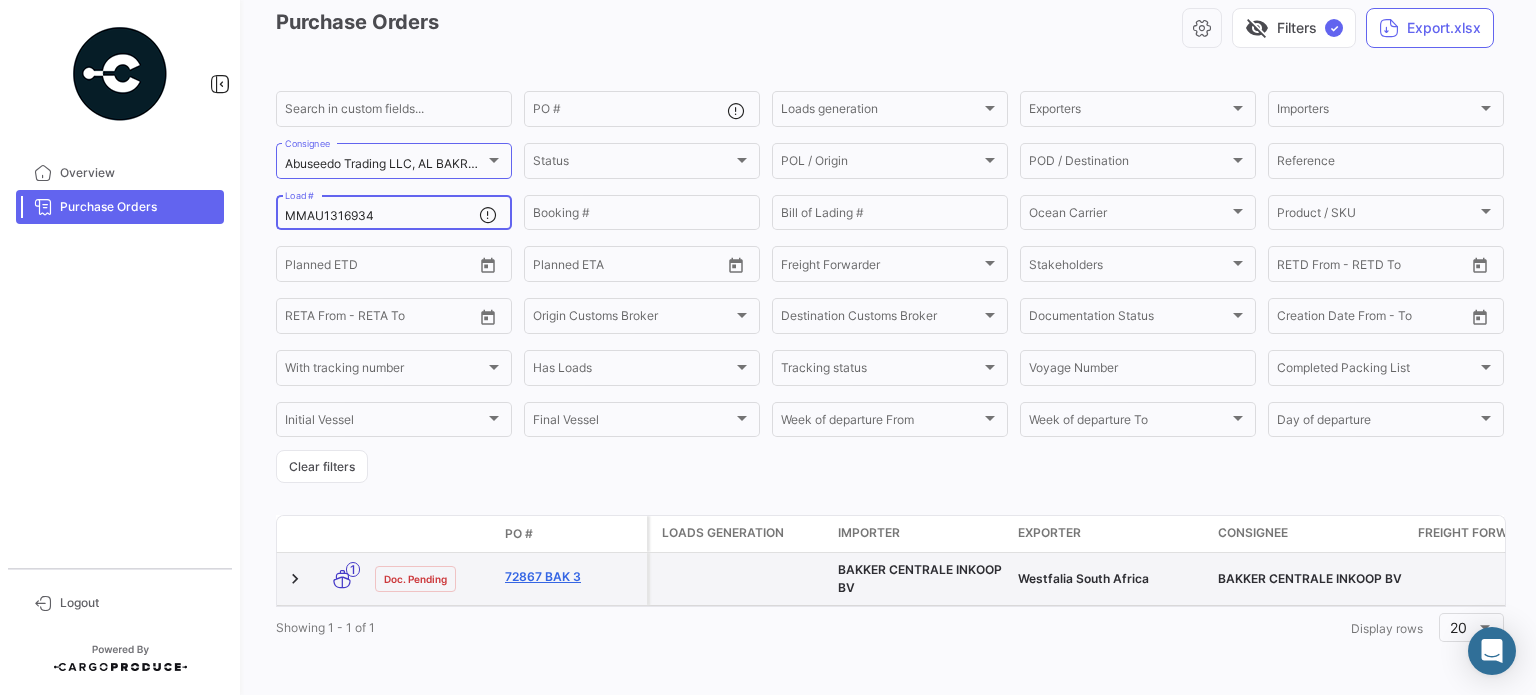 type on "MMAU1316934" 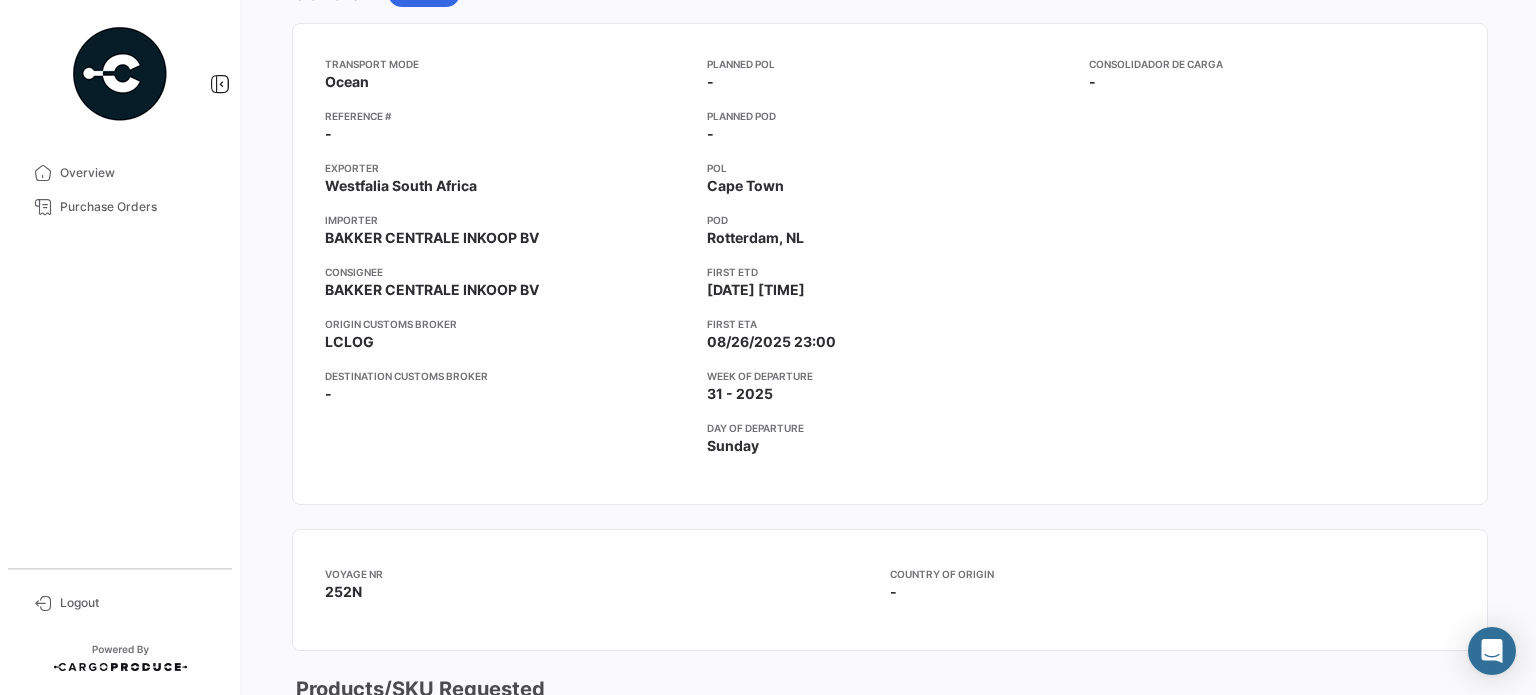 scroll, scrollTop: 0, scrollLeft: 0, axis: both 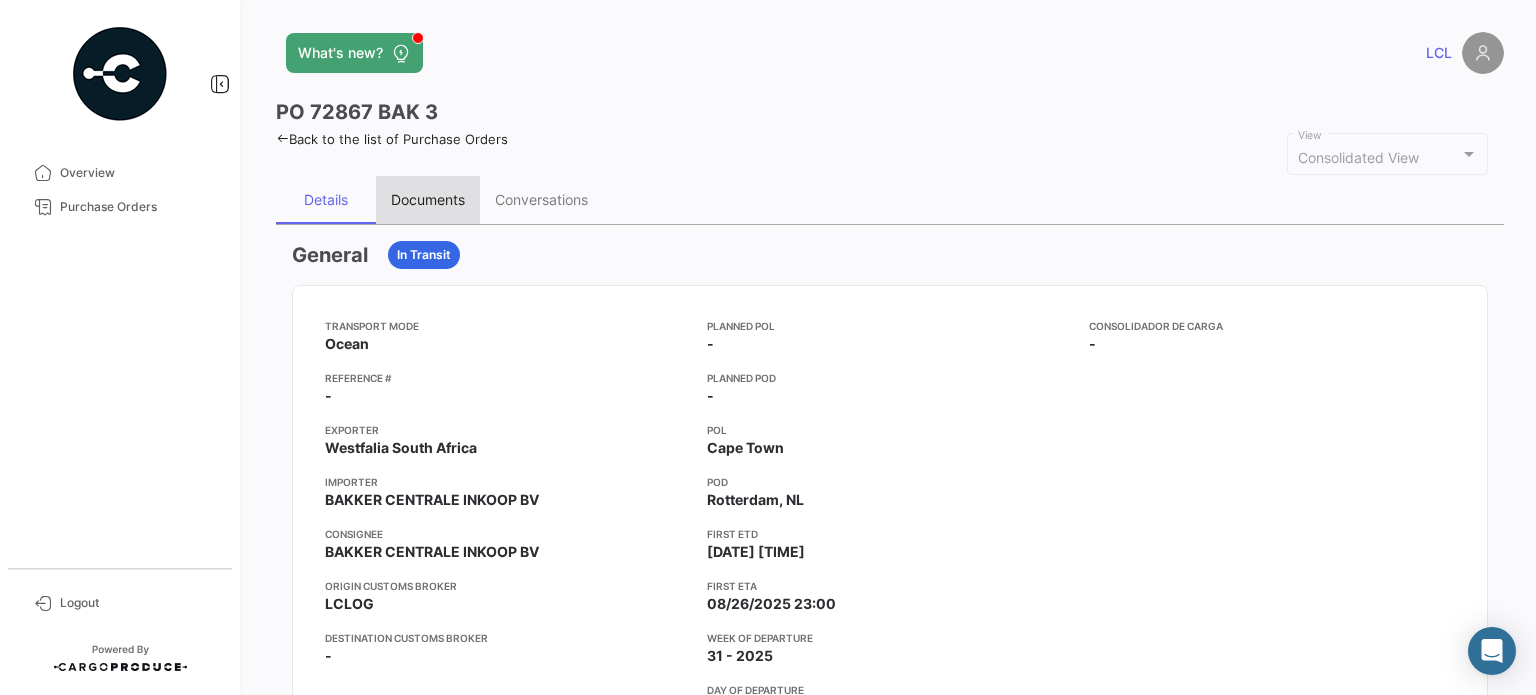 click on "Documents" at bounding box center [428, 199] 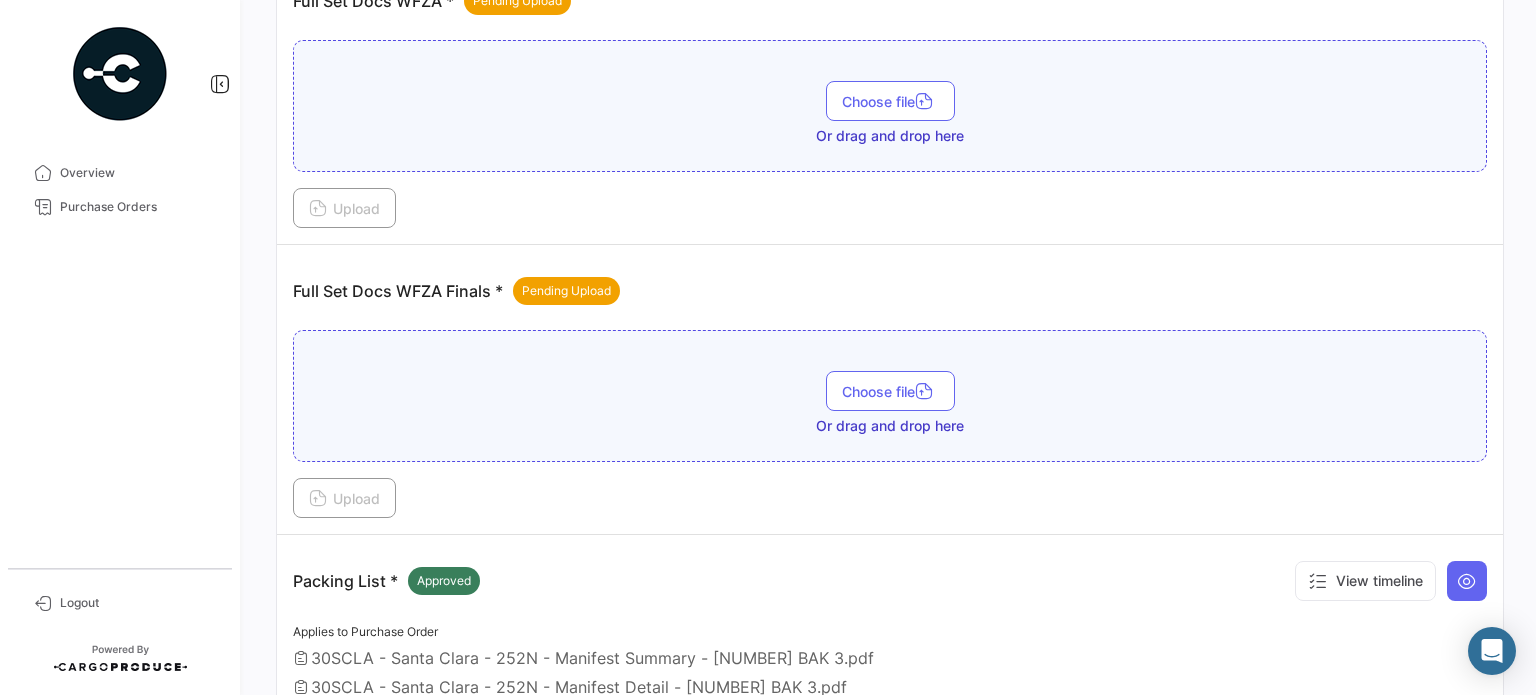scroll, scrollTop: 500, scrollLeft: 0, axis: vertical 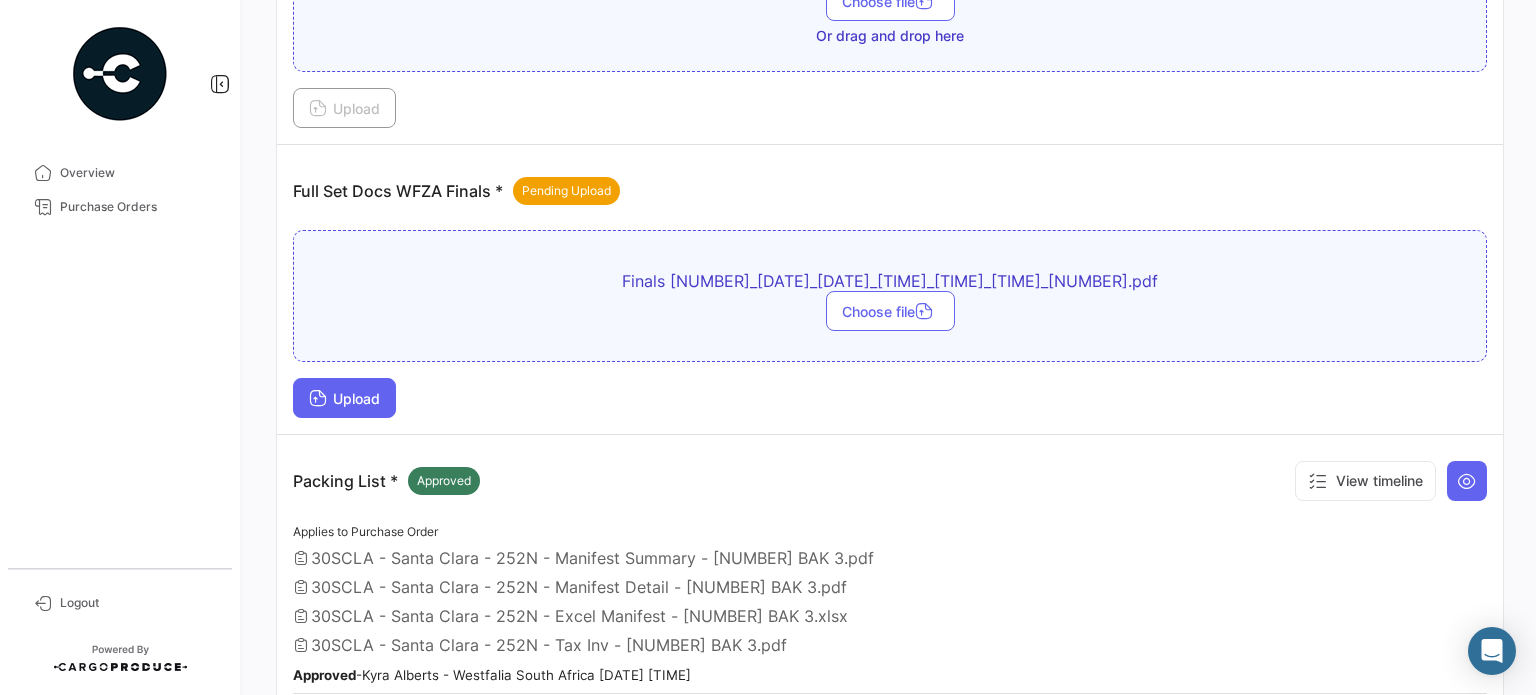 click on "Upload" at bounding box center [344, 398] 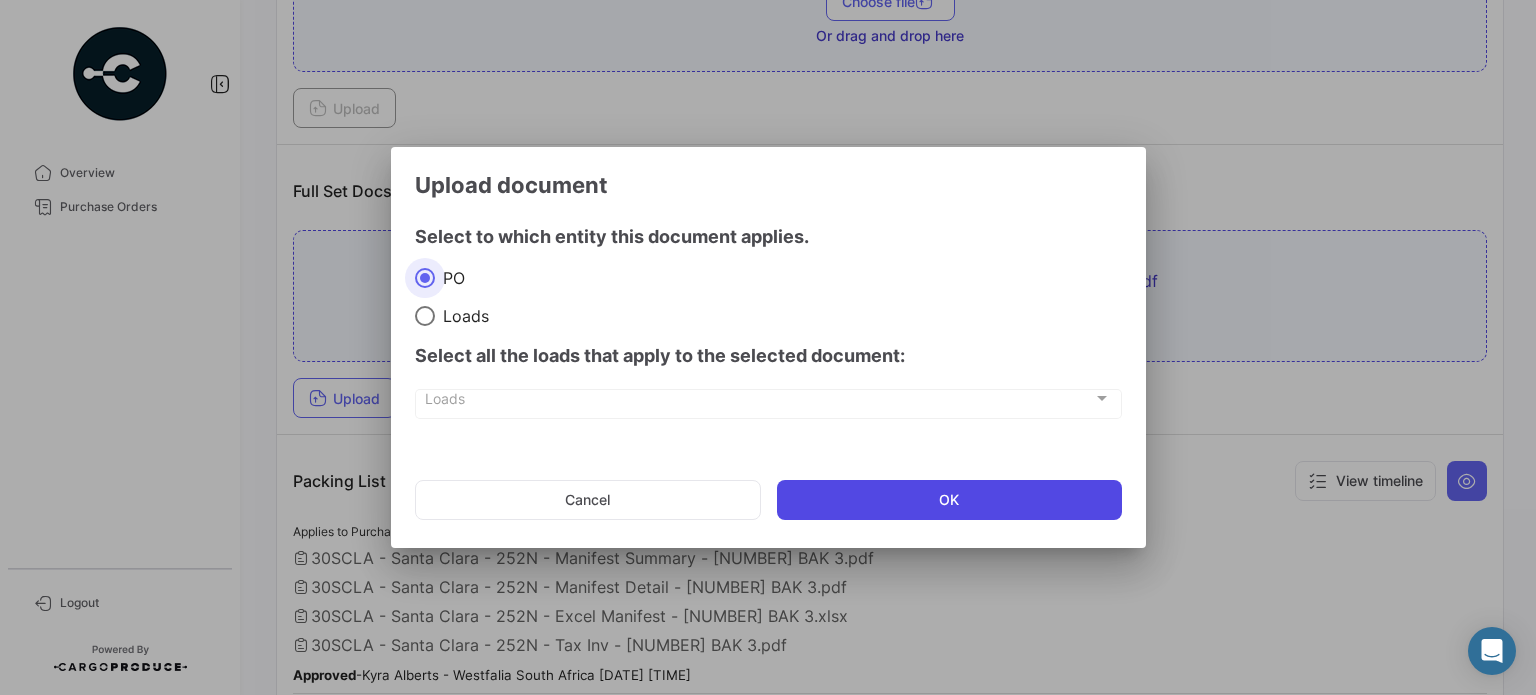 click on "OK" 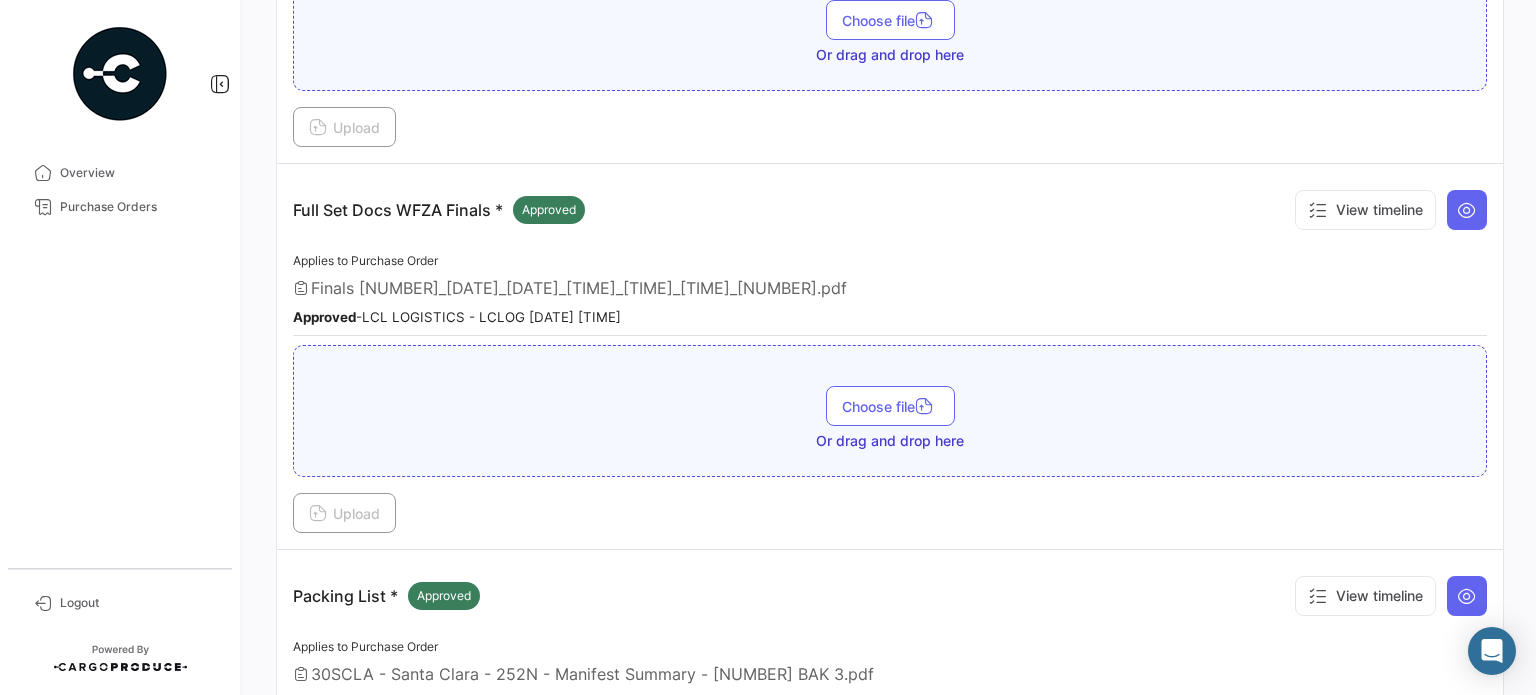 scroll, scrollTop: 500, scrollLeft: 0, axis: vertical 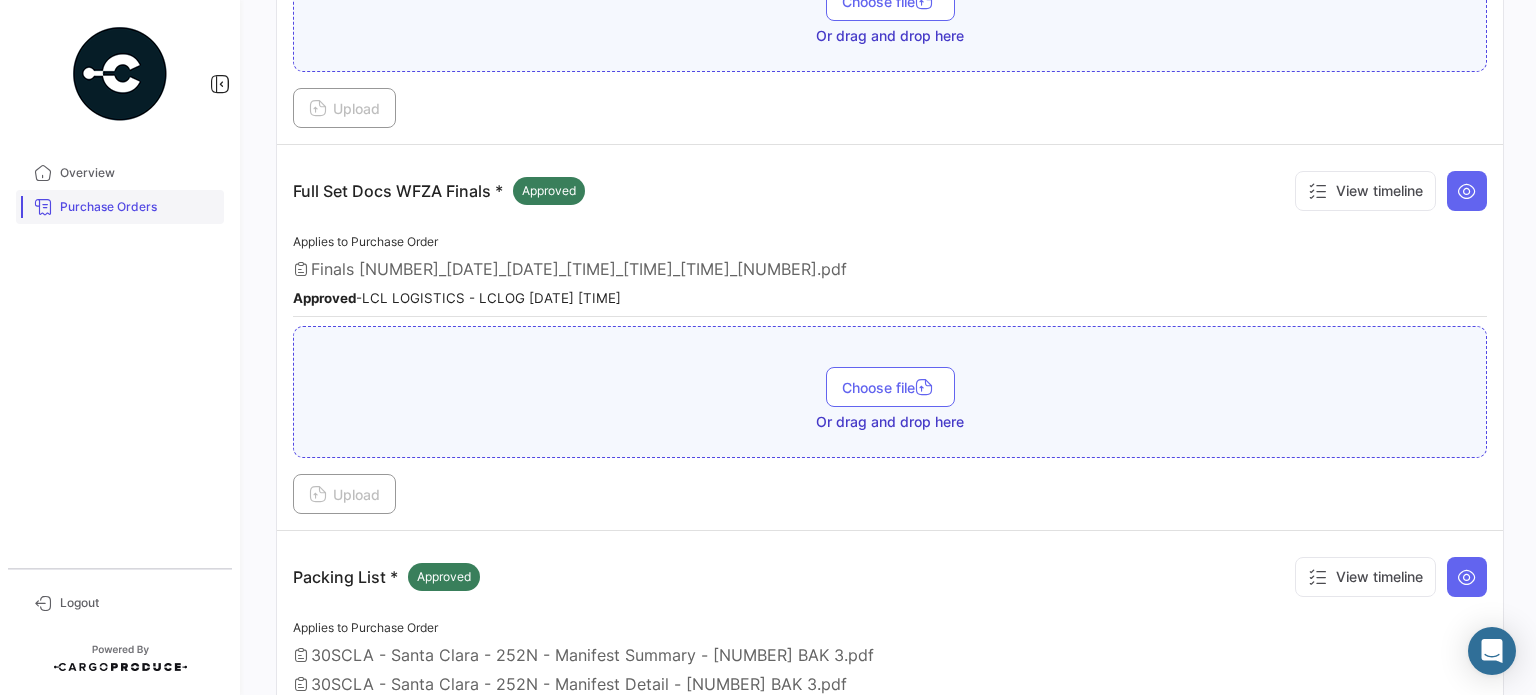 click on "Purchase Orders" at bounding box center (138, 207) 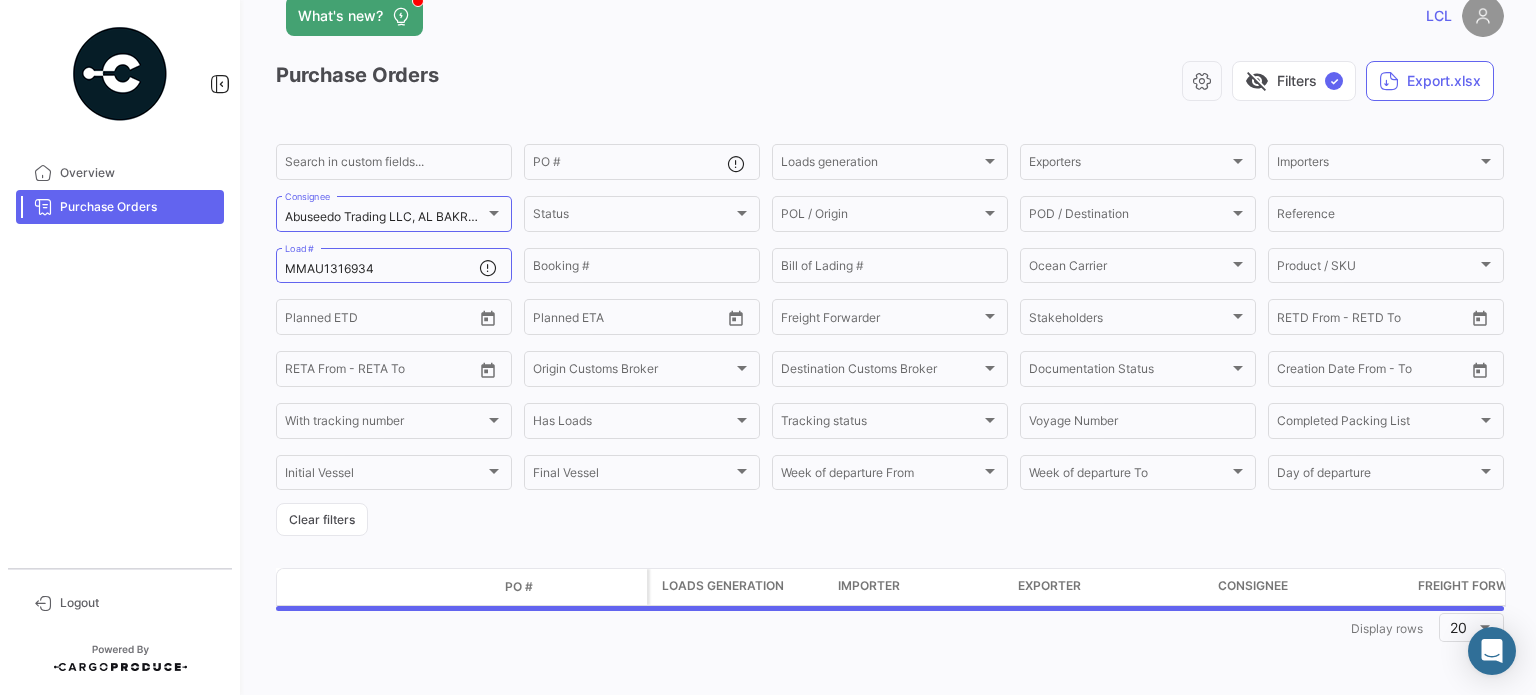 scroll, scrollTop: 0, scrollLeft: 0, axis: both 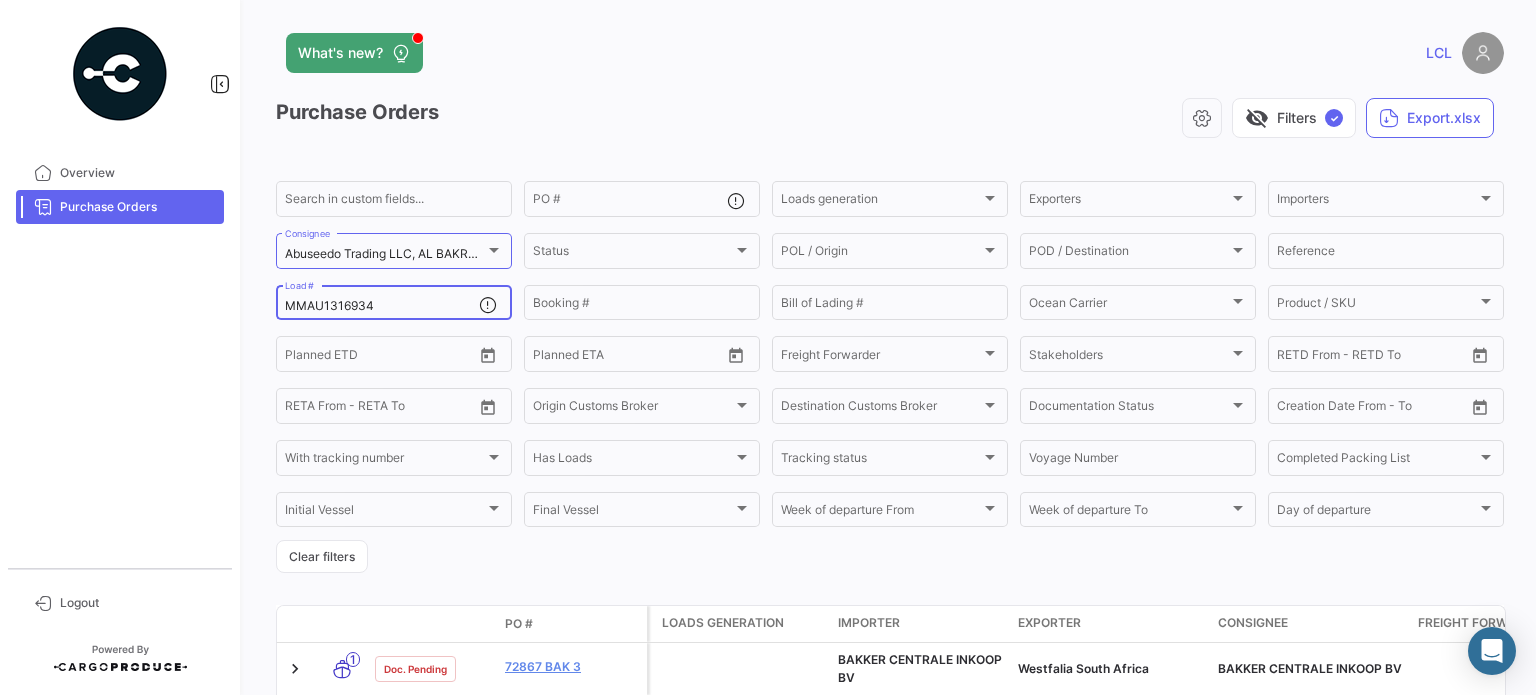 click on "MMAU1316934 Load #" 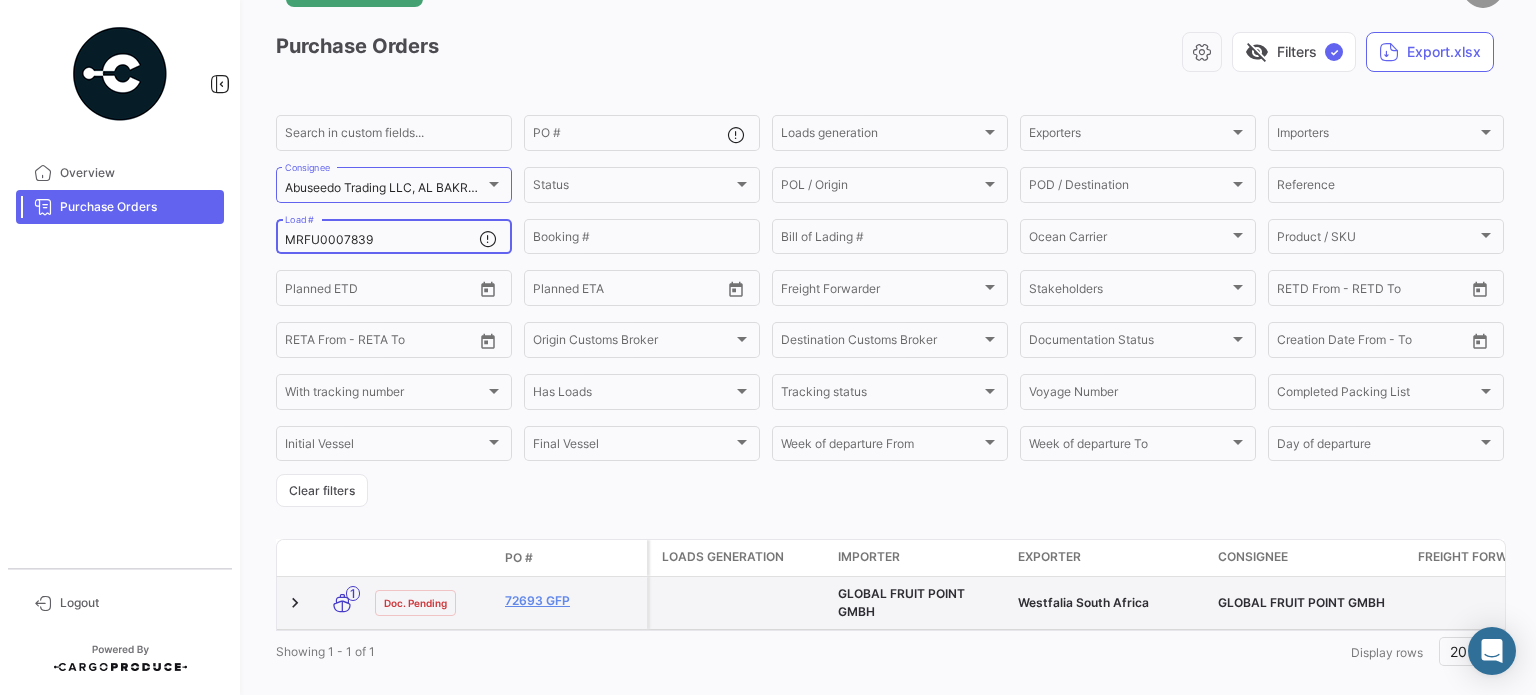 scroll, scrollTop: 100, scrollLeft: 0, axis: vertical 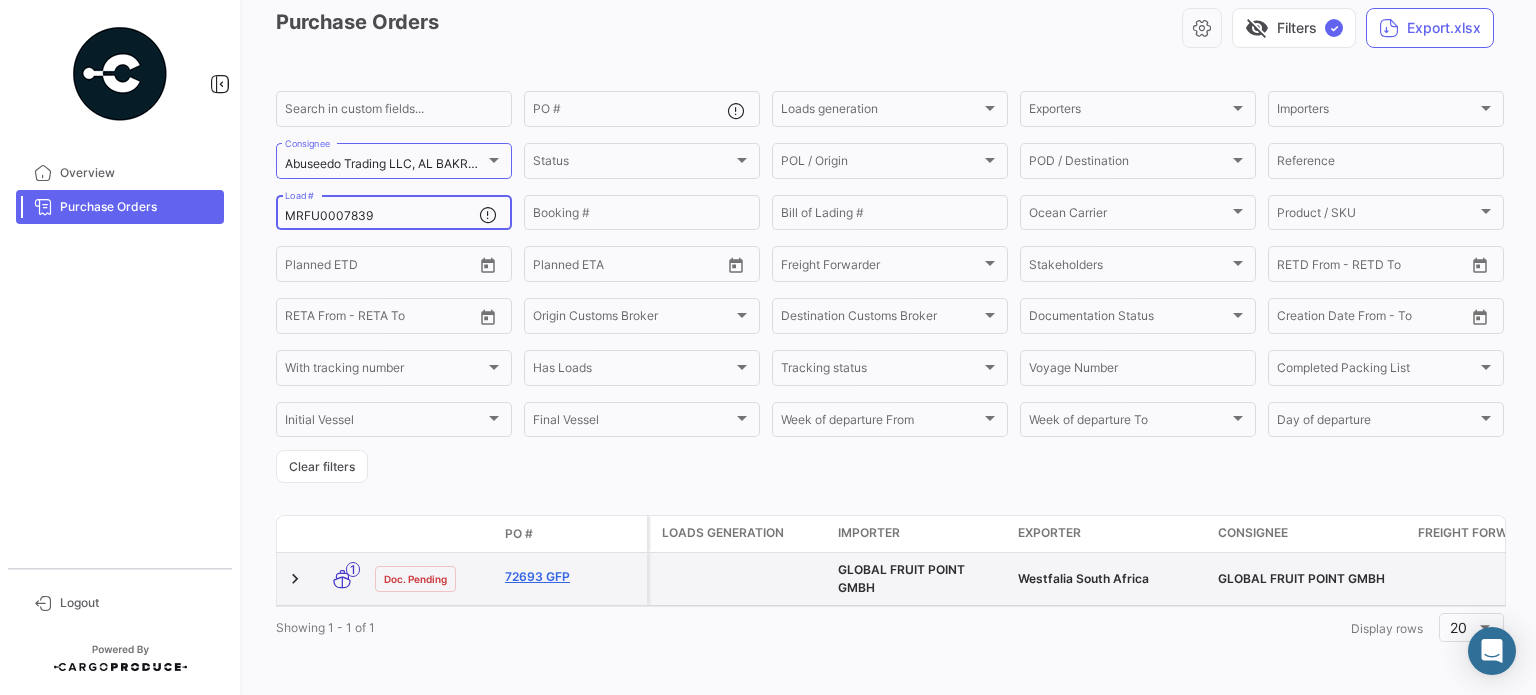 type on "MRFU0007839" 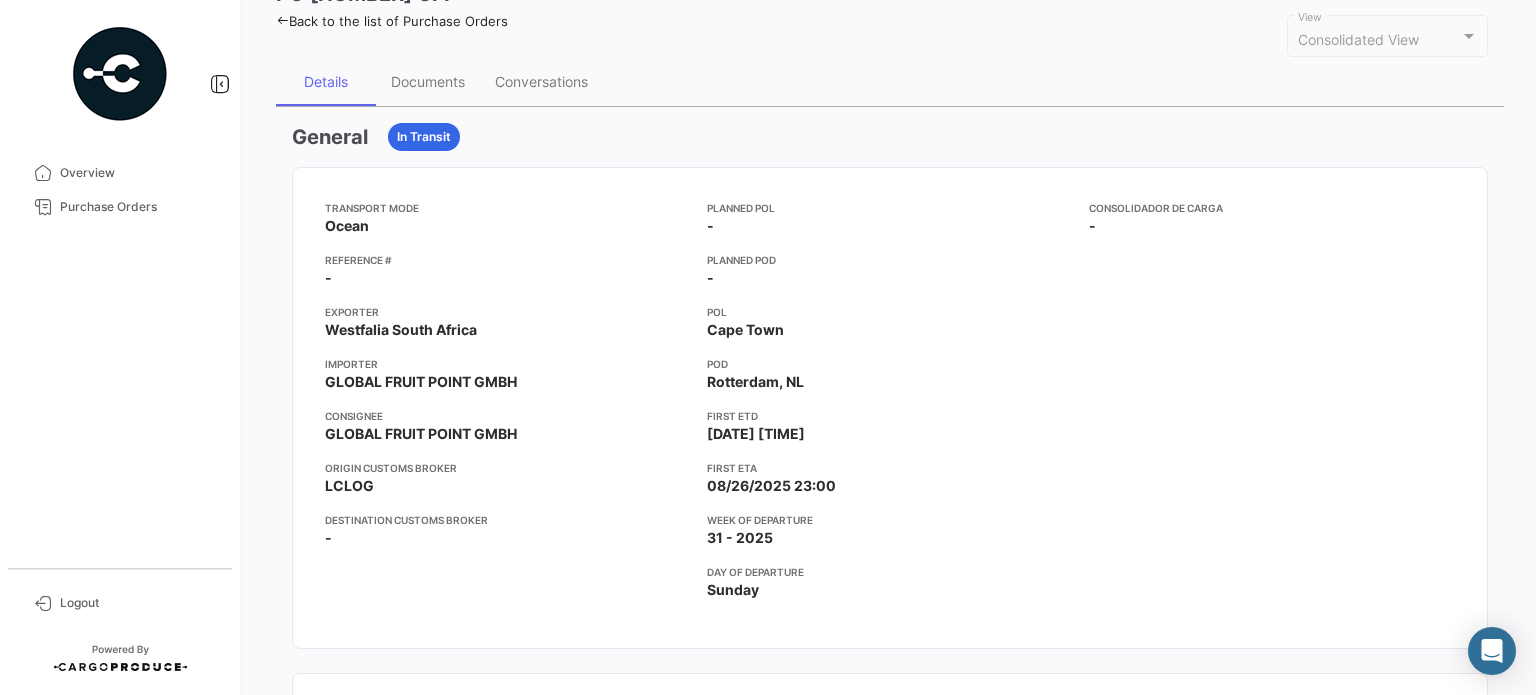 scroll, scrollTop: 0, scrollLeft: 0, axis: both 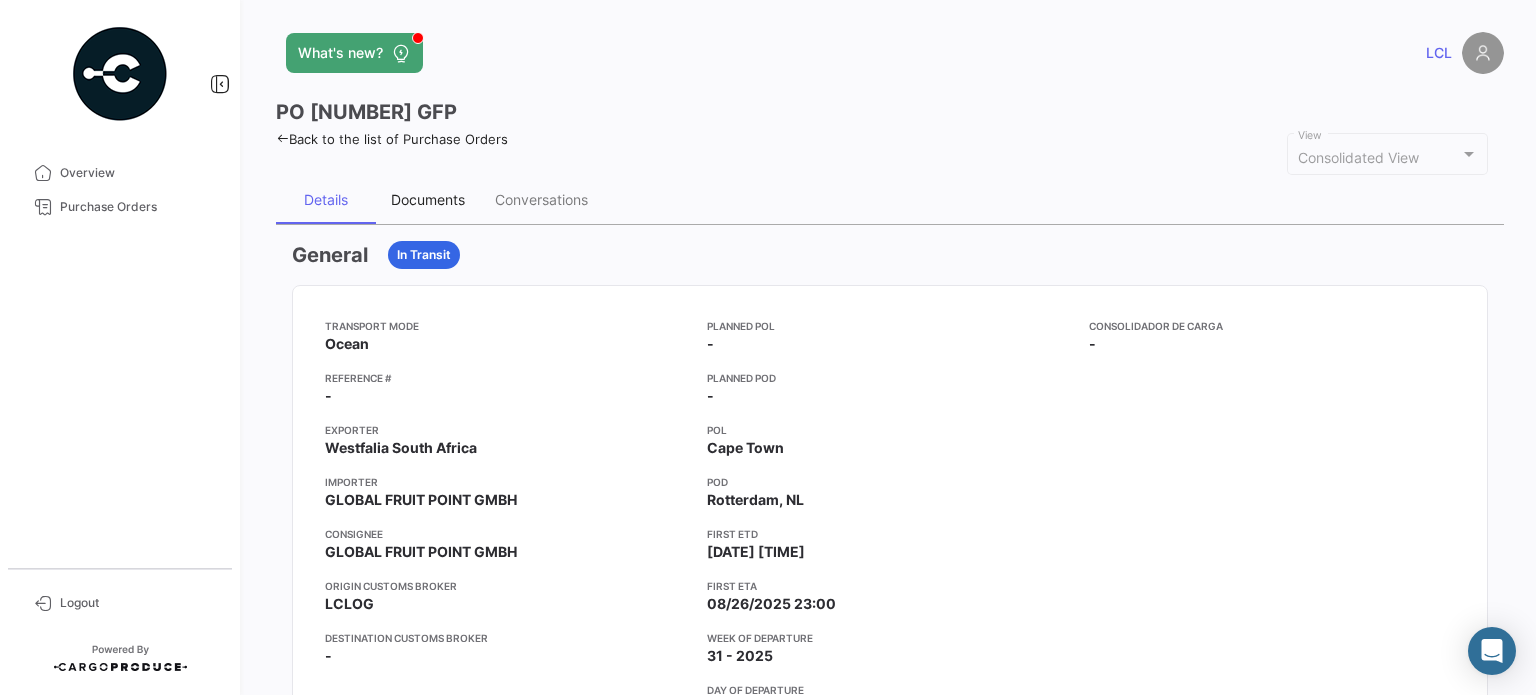 click on "Documents" at bounding box center (428, 199) 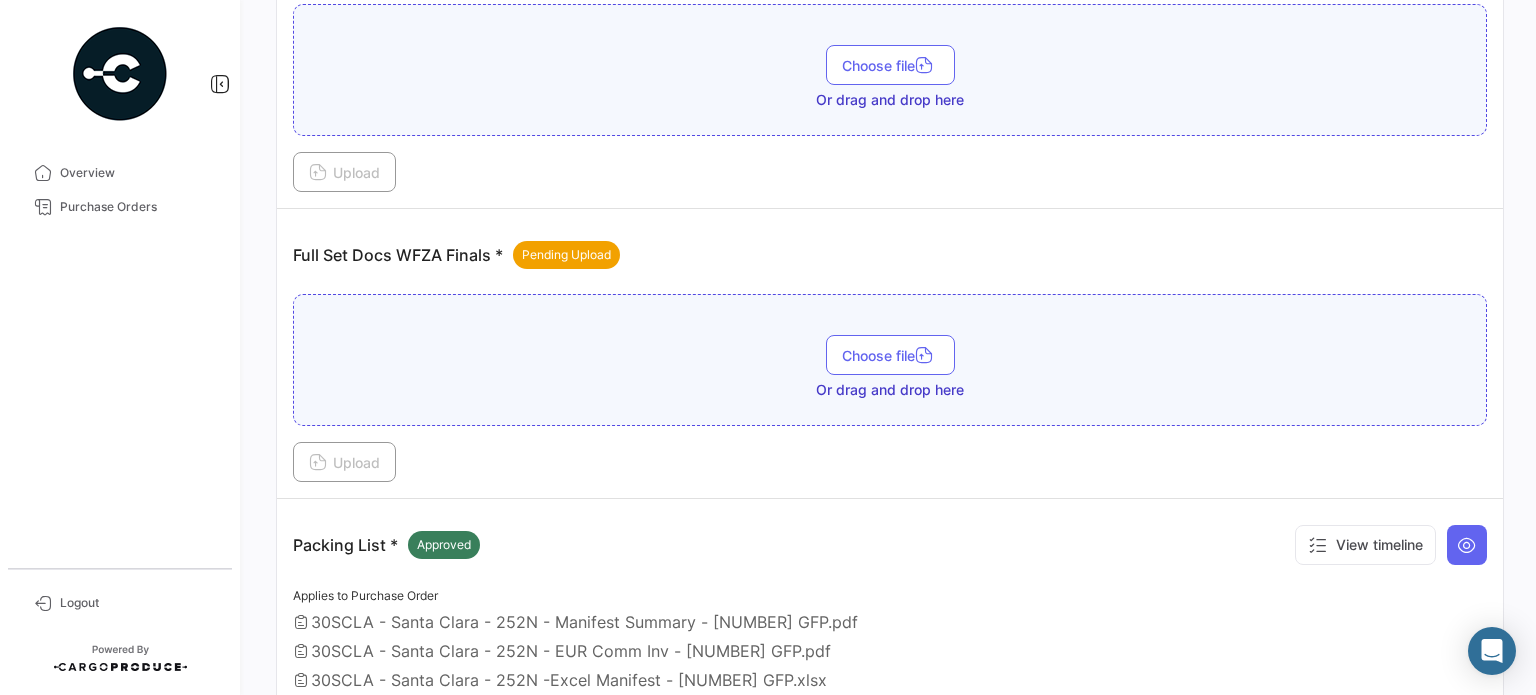 scroll, scrollTop: 500, scrollLeft: 0, axis: vertical 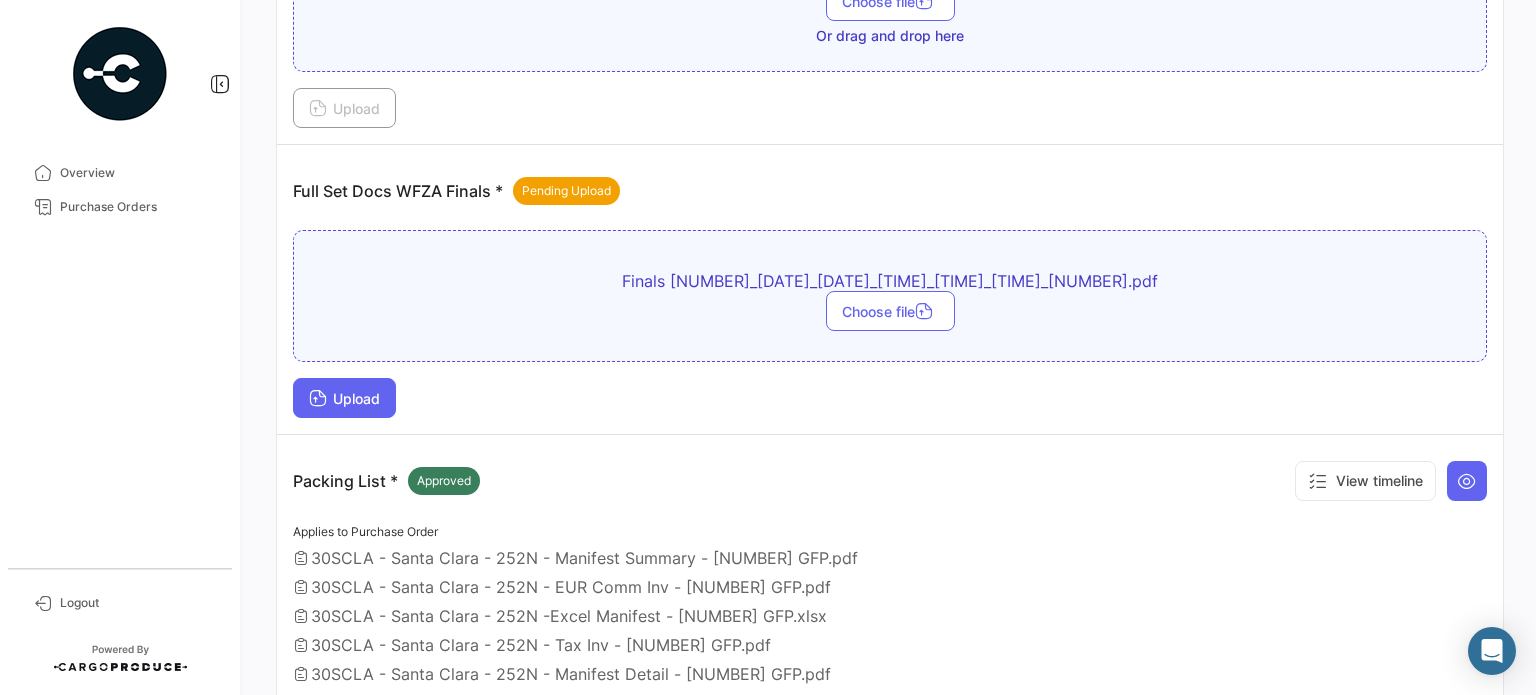 click on "Upload" at bounding box center (344, 398) 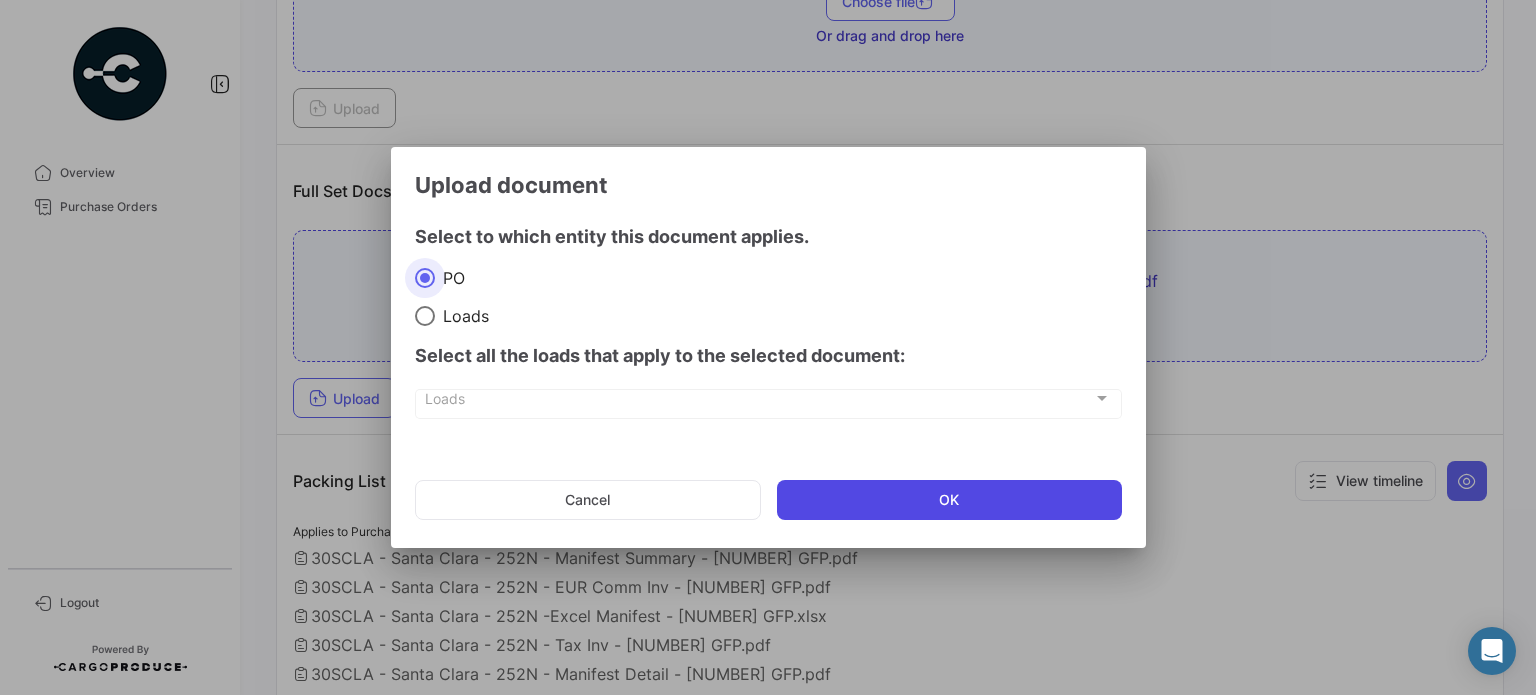 click on "OK" 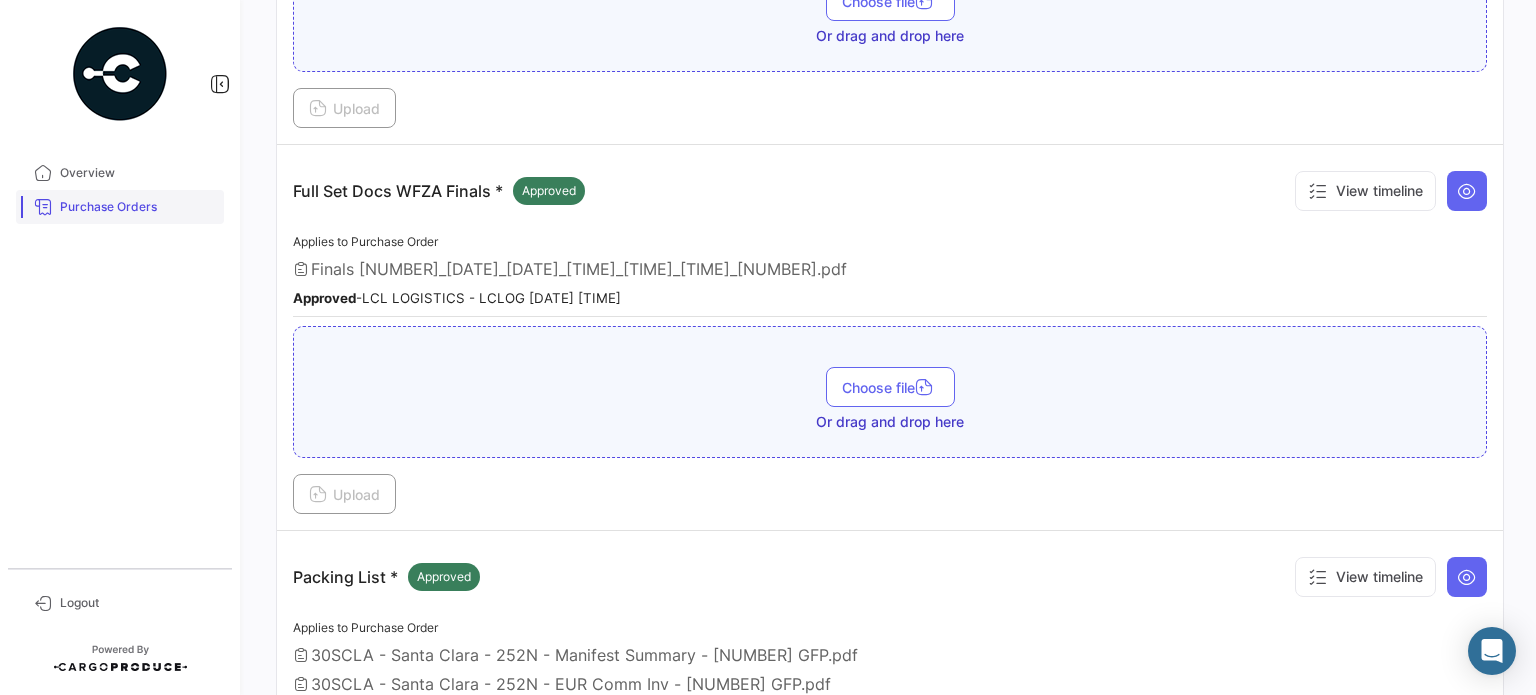 drag, startPoint x: 101, startPoint y: 207, endPoint x: 36, endPoint y: 220, distance: 66.287254 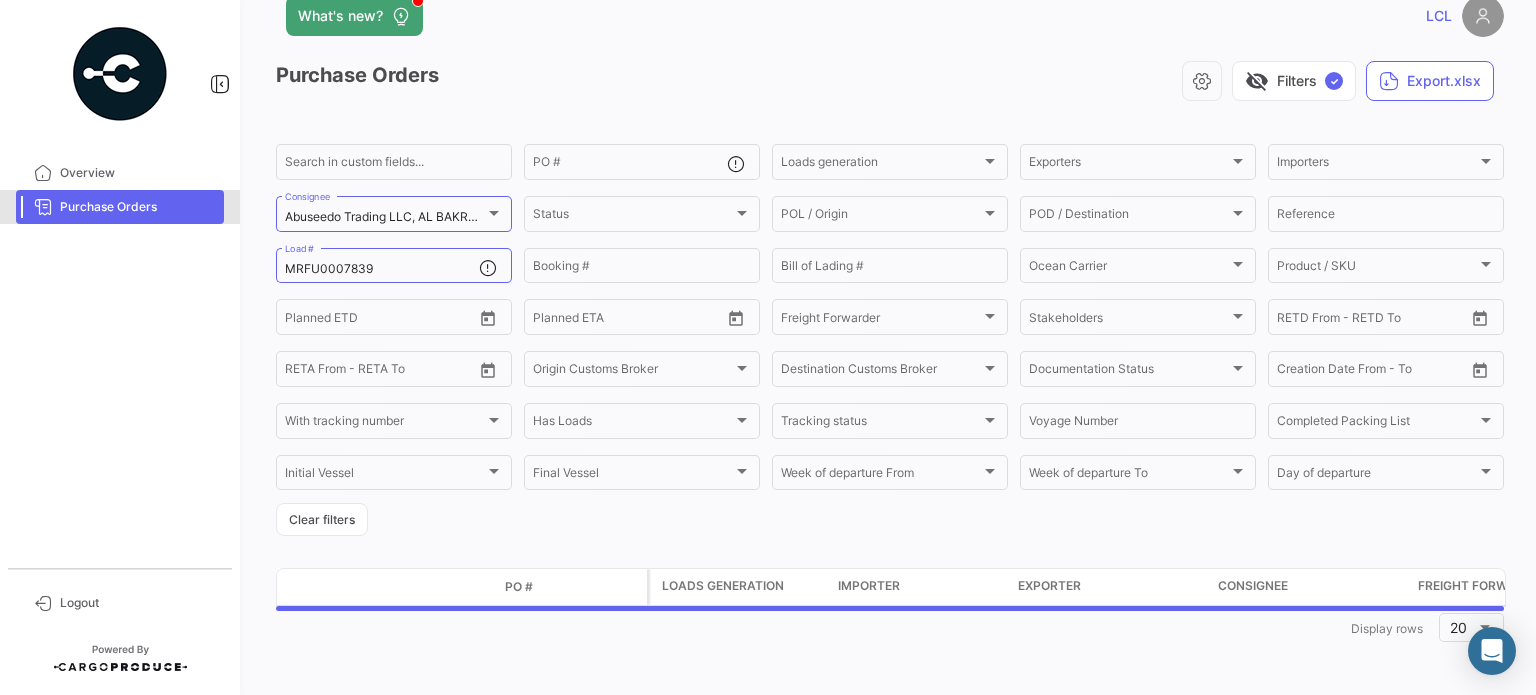scroll, scrollTop: 0, scrollLeft: 0, axis: both 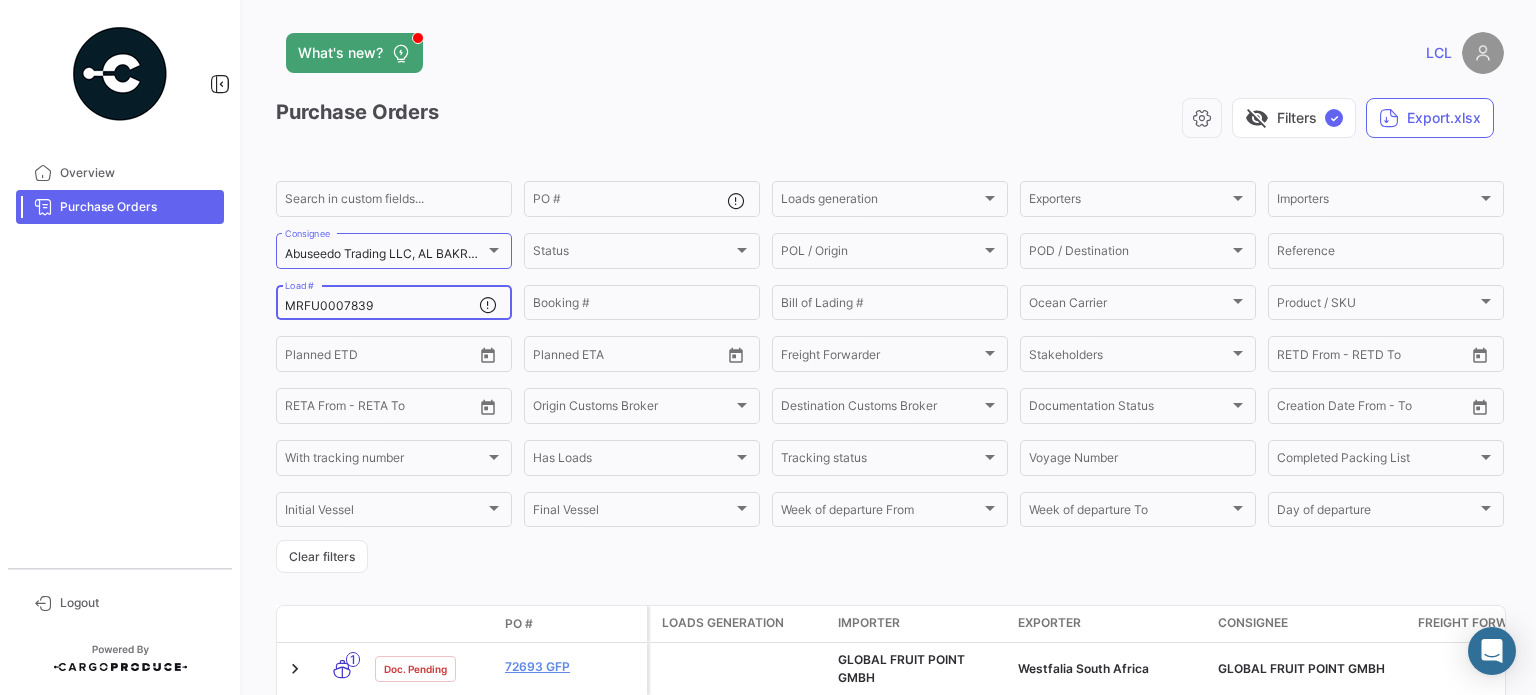click on "MRFU0007839" at bounding box center (382, 306) 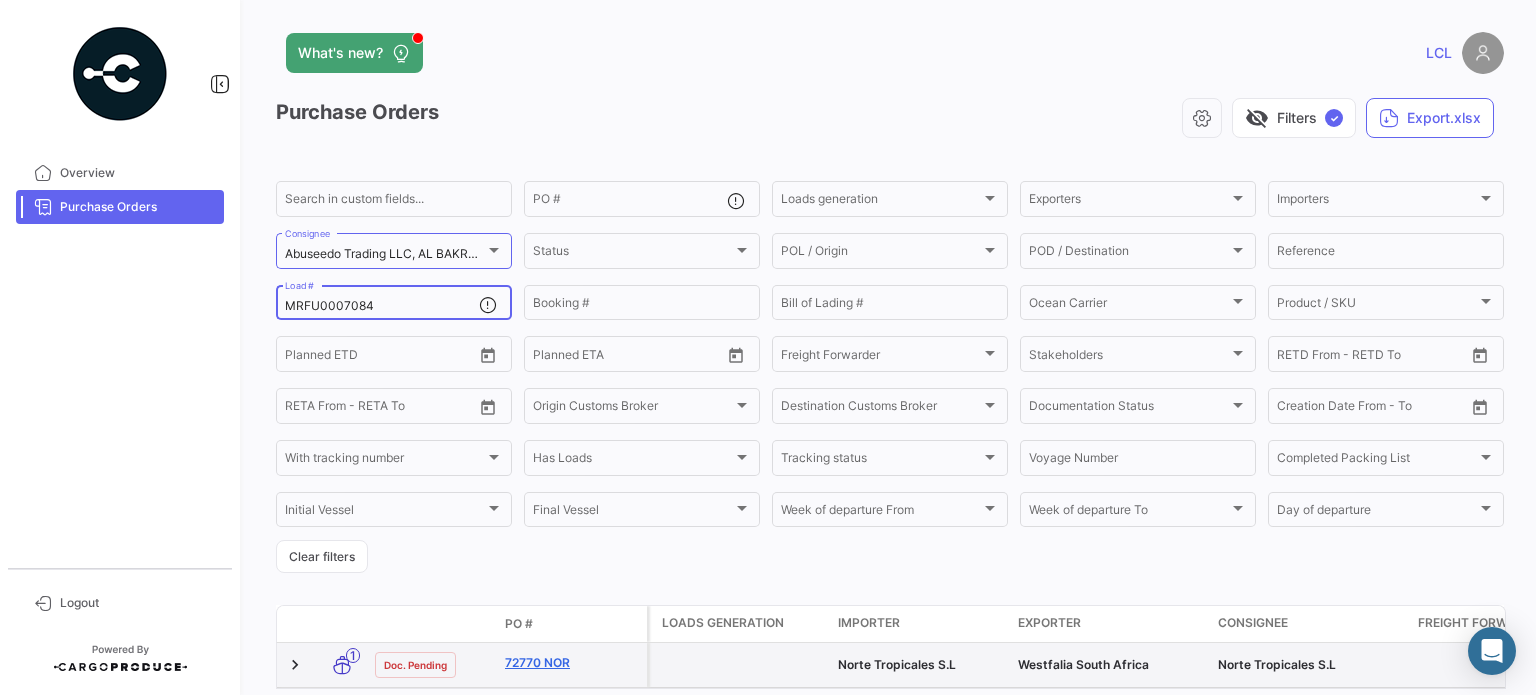 type on "MRFU0007084" 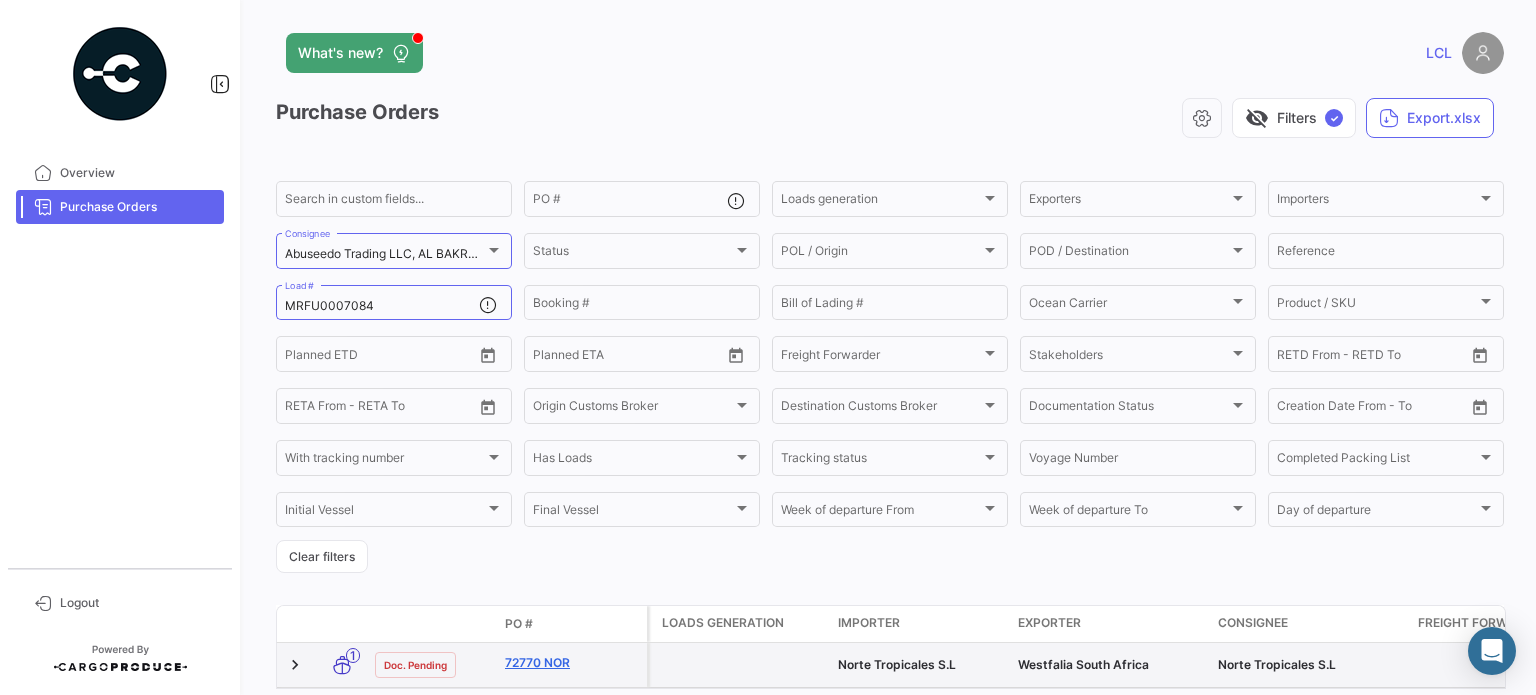 click on "72770 NOR" 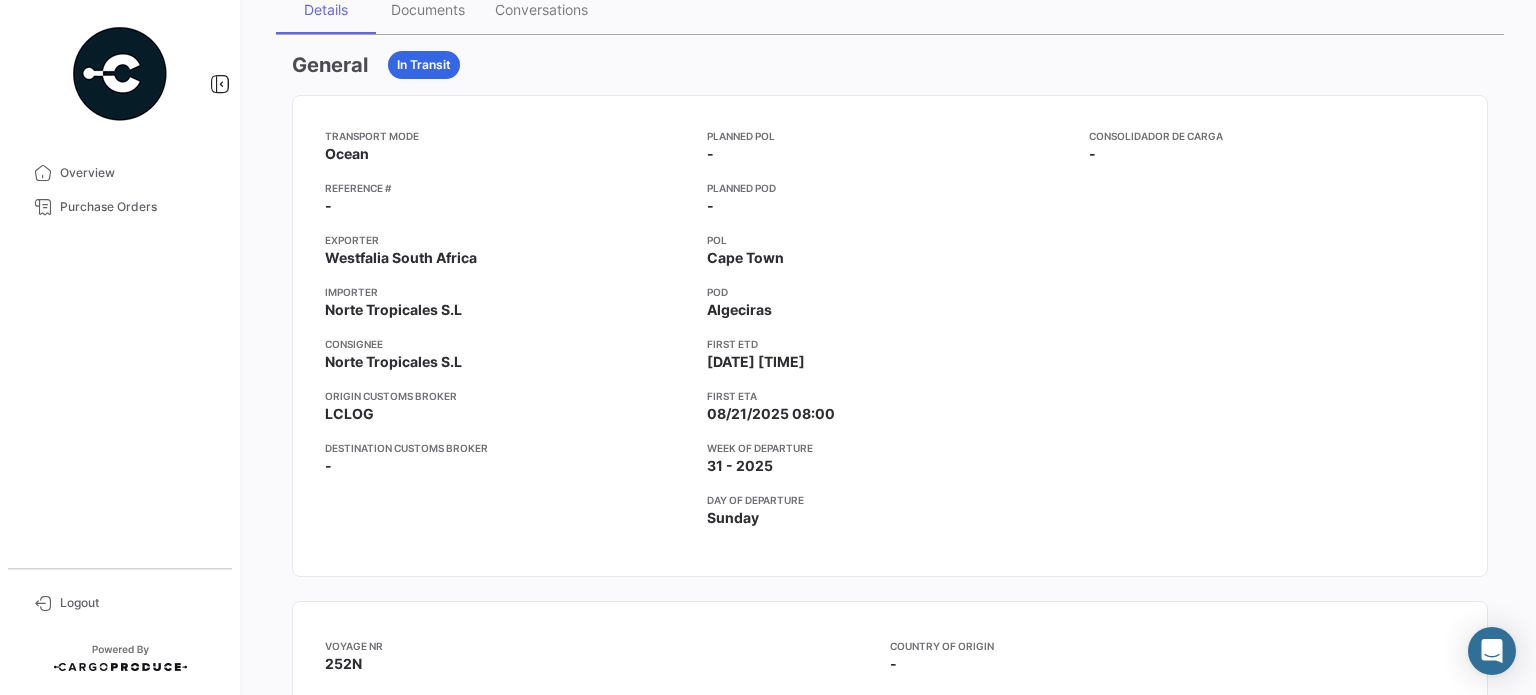 scroll, scrollTop: 0, scrollLeft: 0, axis: both 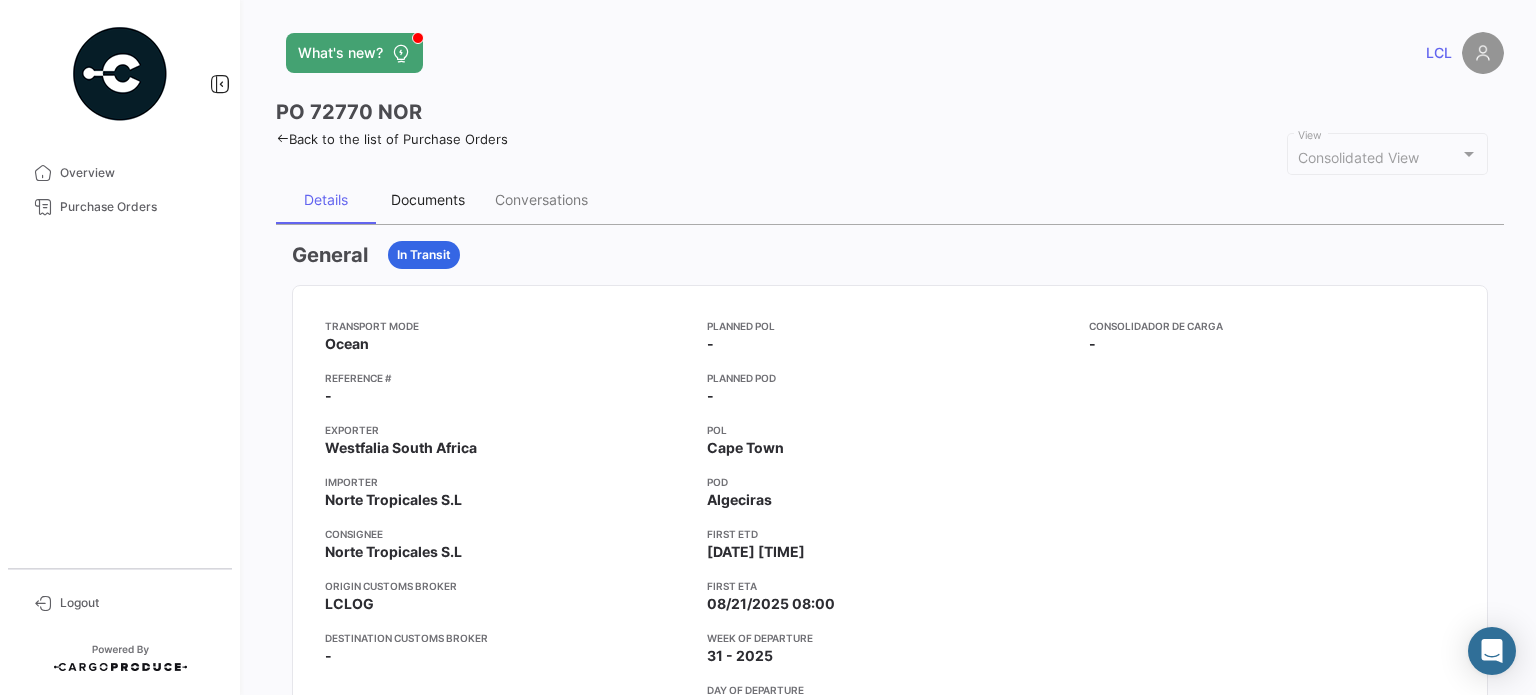 click on "Documents" at bounding box center [428, 199] 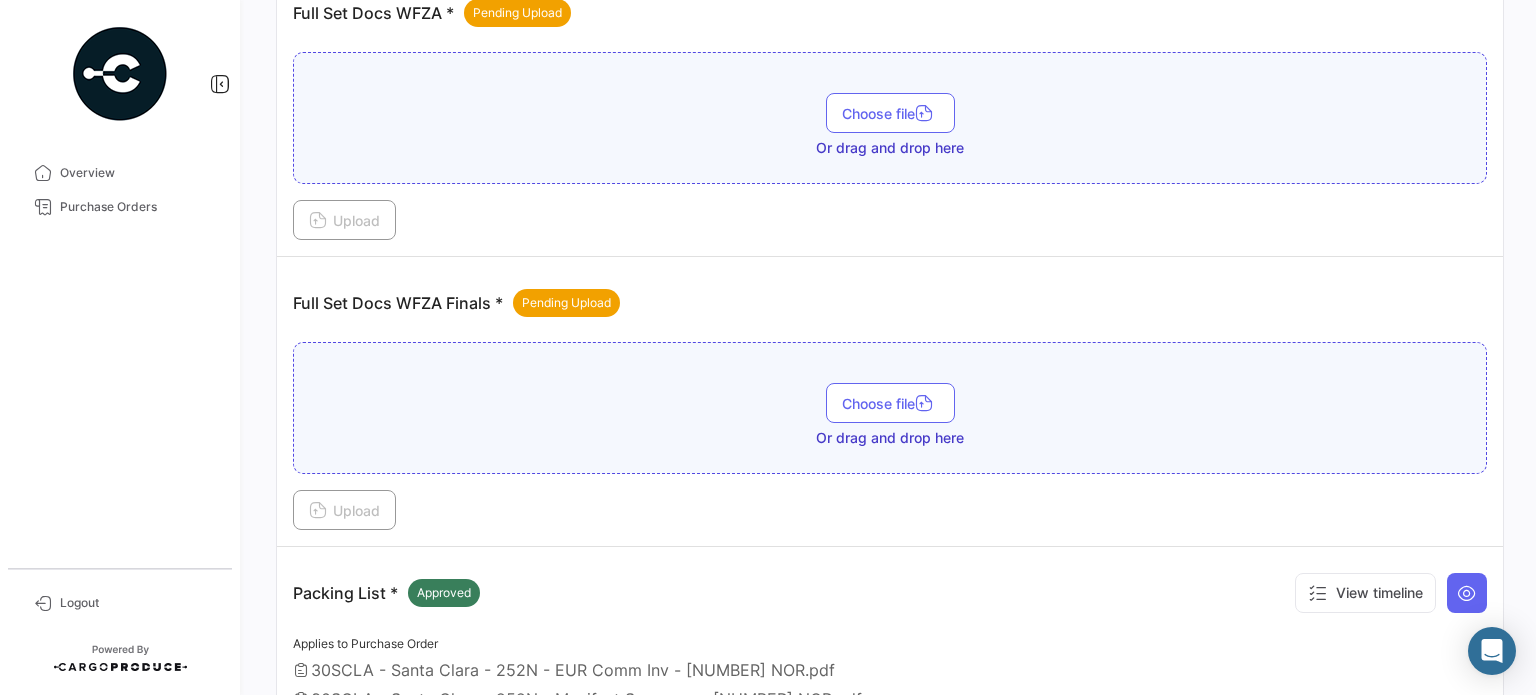 scroll, scrollTop: 400, scrollLeft: 0, axis: vertical 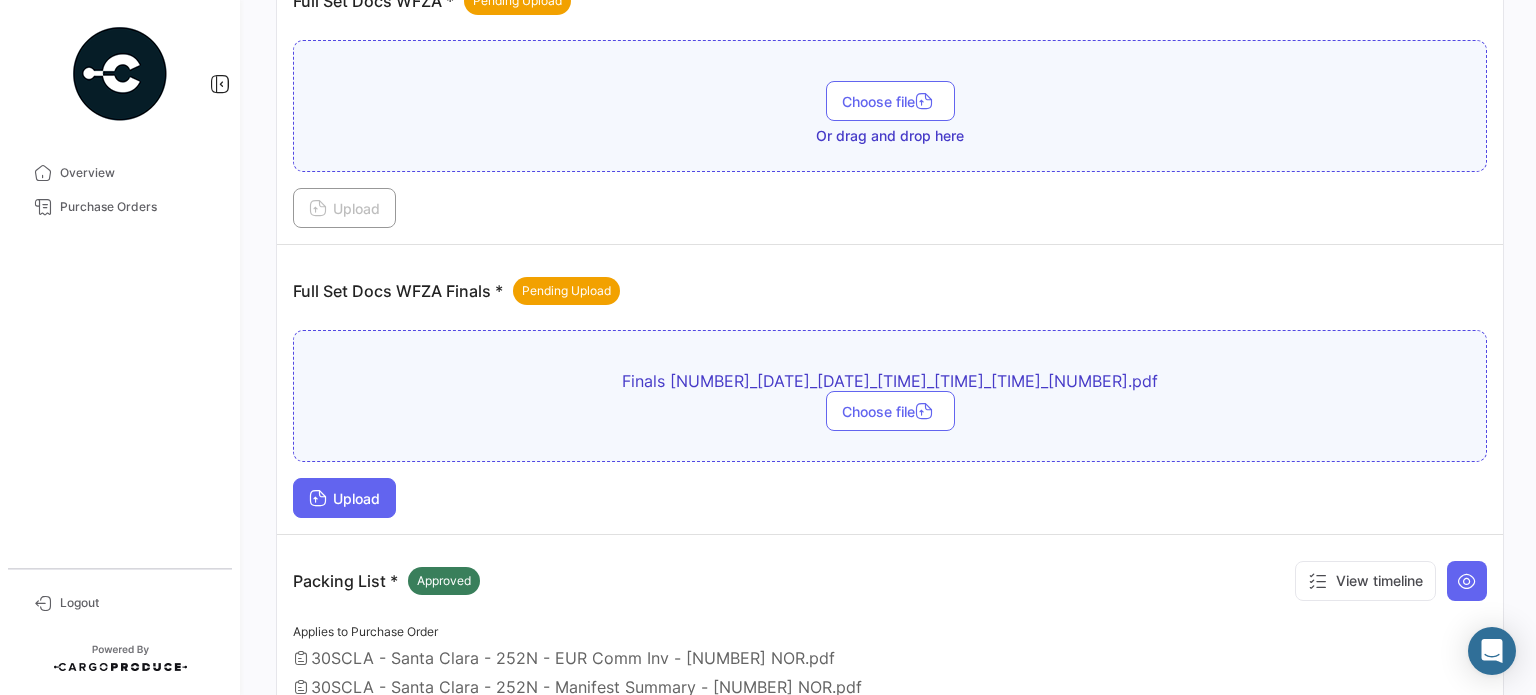 click on "Upload" at bounding box center (344, 498) 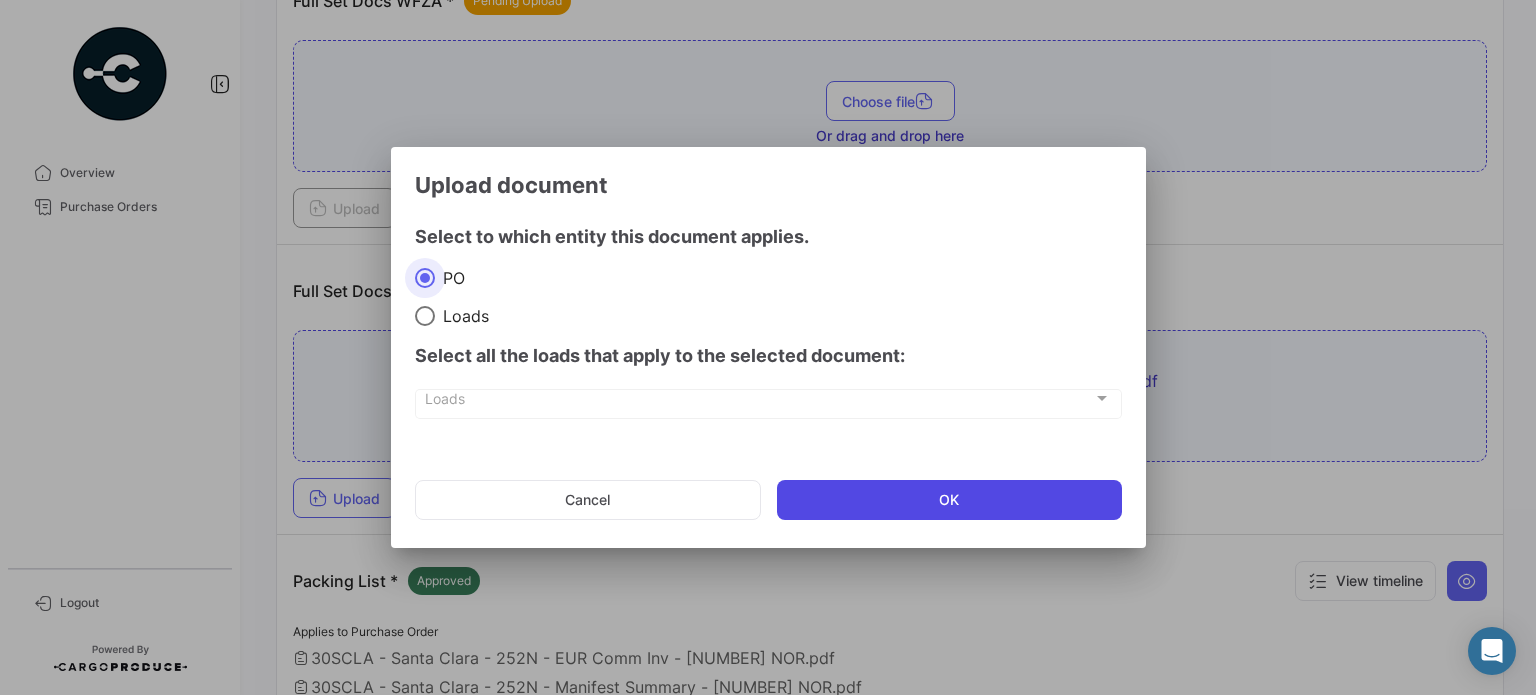 click on "OK" 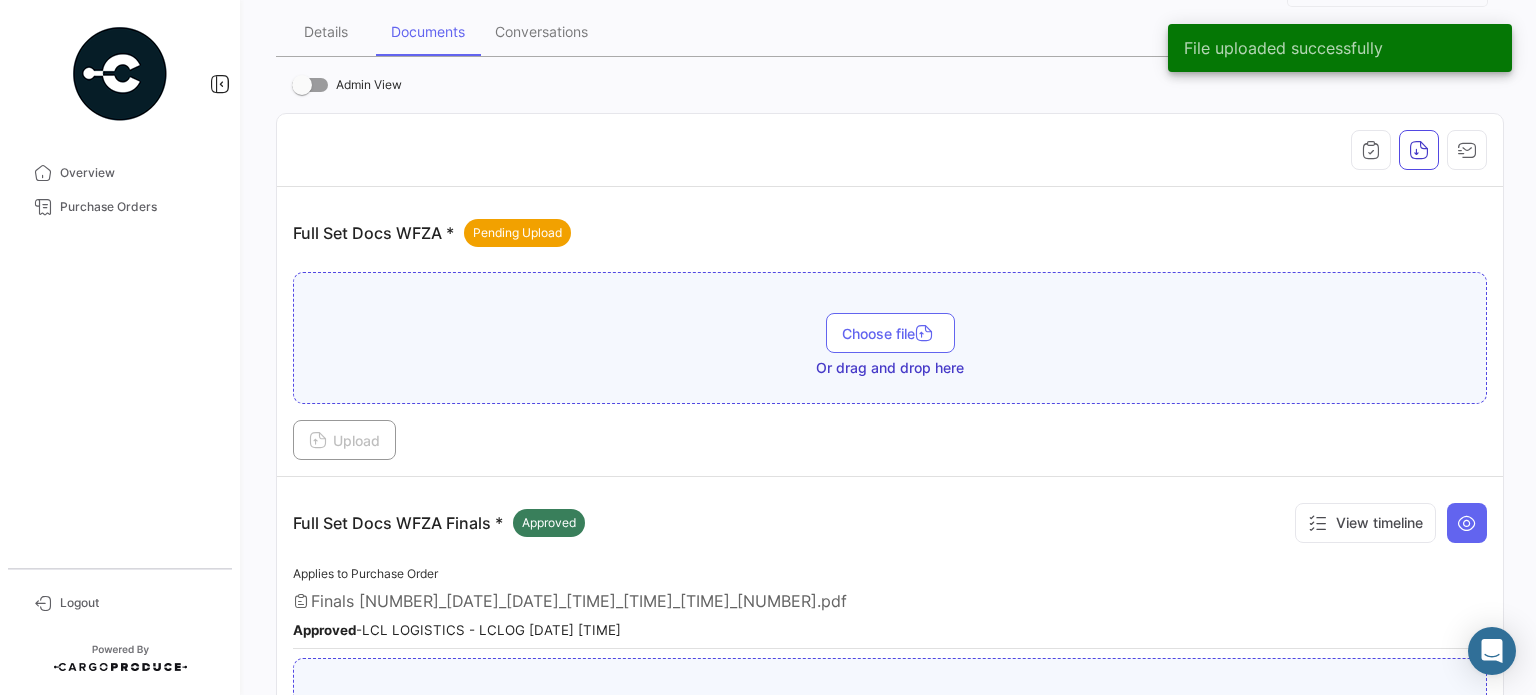 scroll, scrollTop: 400, scrollLeft: 0, axis: vertical 